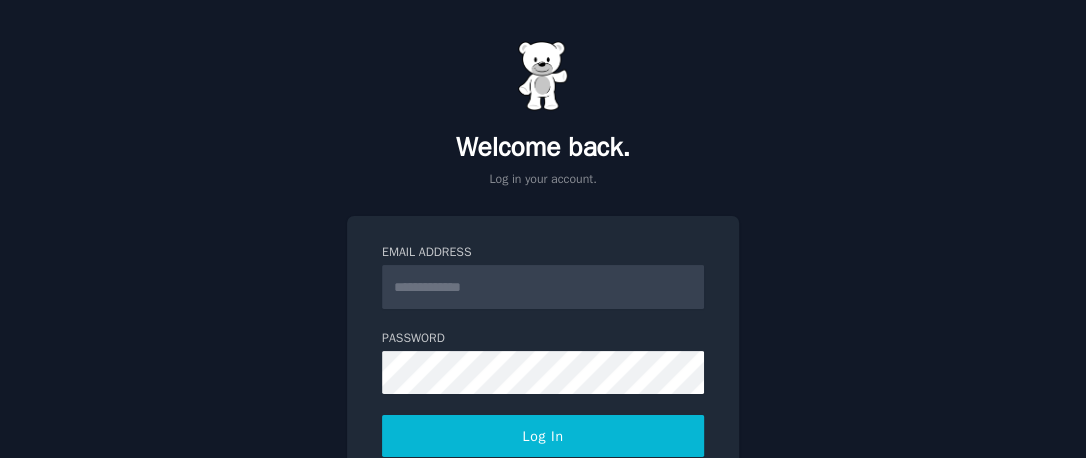 scroll, scrollTop: 0, scrollLeft: 0, axis: both 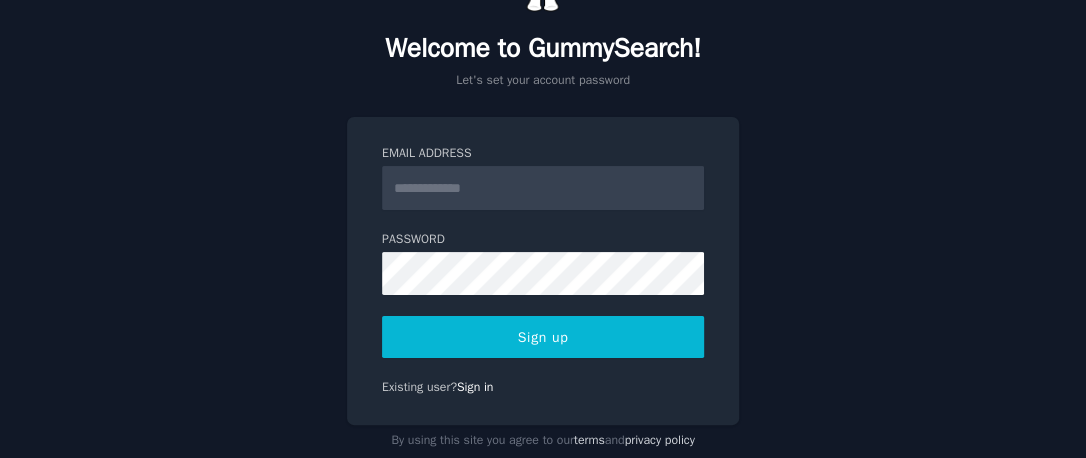 click on "Email Address" at bounding box center (543, 188) 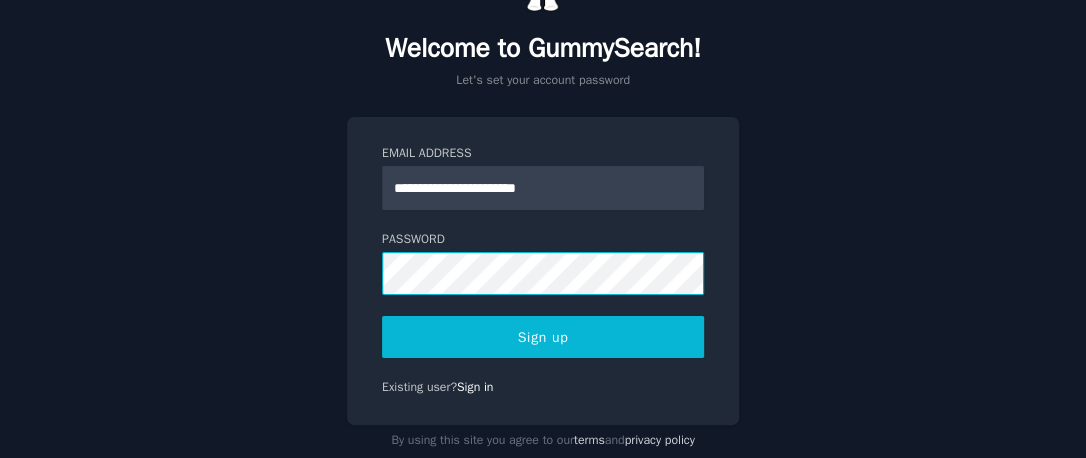 scroll, scrollTop: 138, scrollLeft: 0, axis: vertical 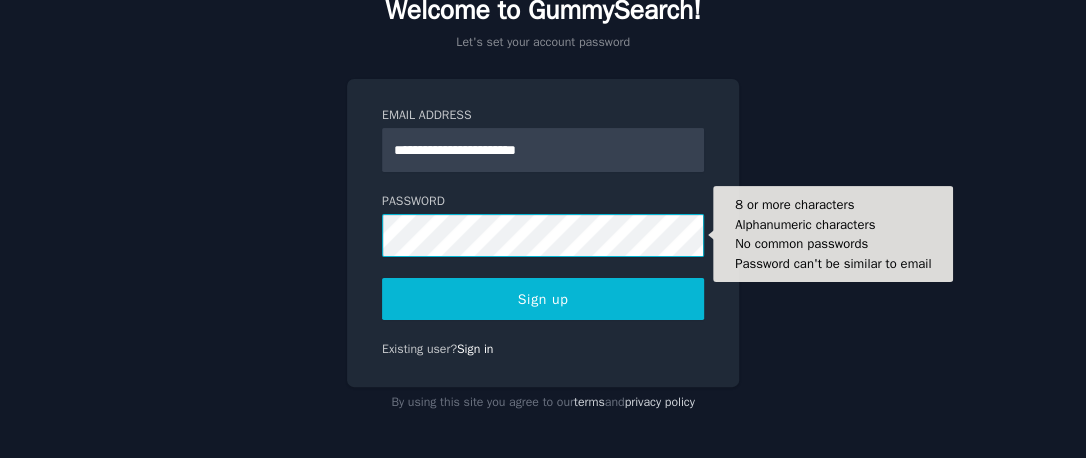 click on "**********" at bounding box center [543, 161] 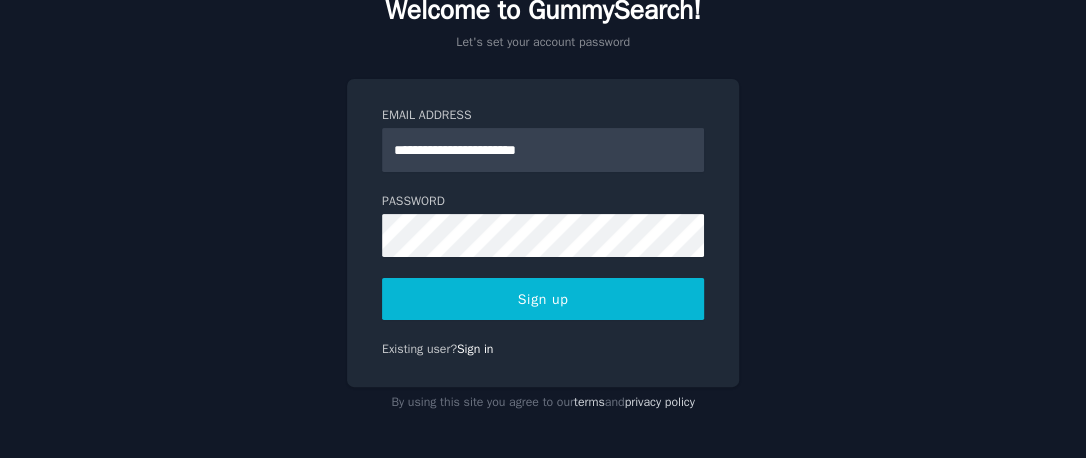 click on "Sign up" at bounding box center (543, 299) 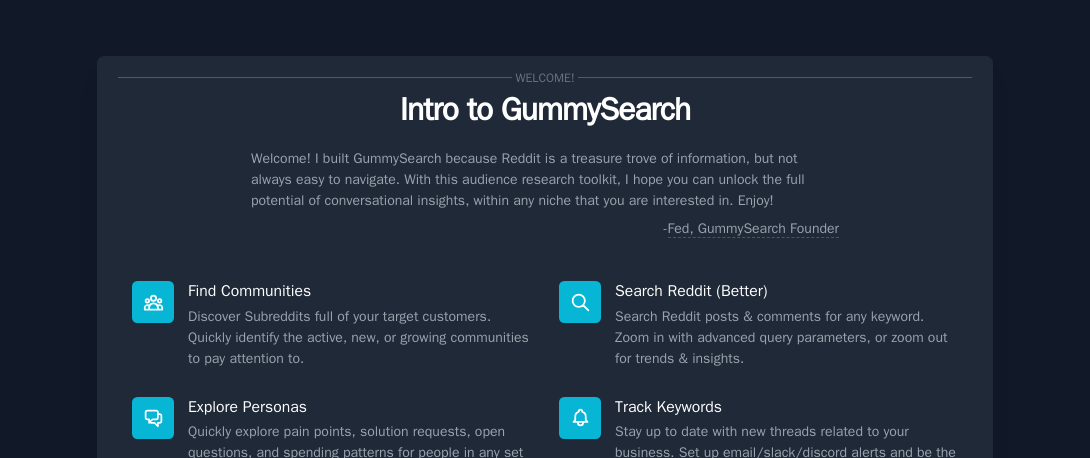 scroll, scrollTop: 0, scrollLeft: 0, axis: both 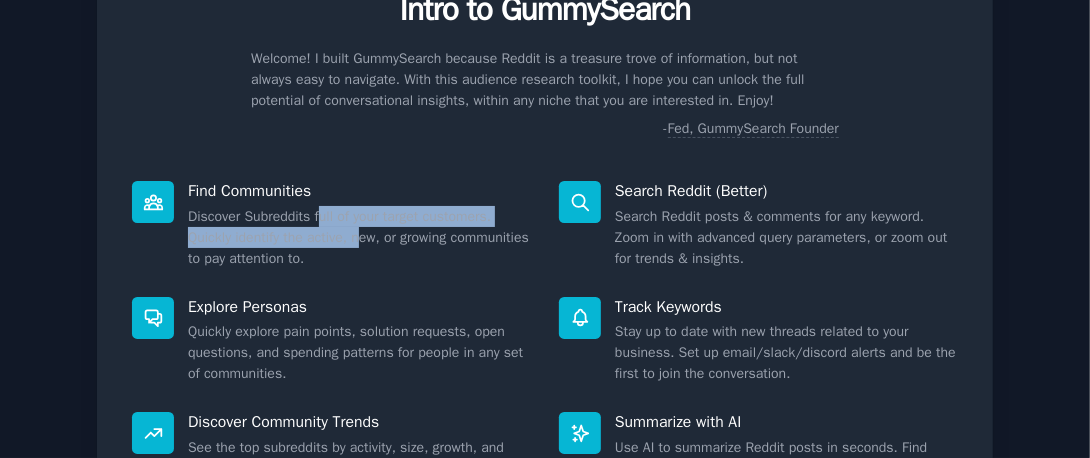 drag, startPoint x: 314, startPoint y: 219, endPoint x: 361, endPoint y: 228, distance: 47.853943 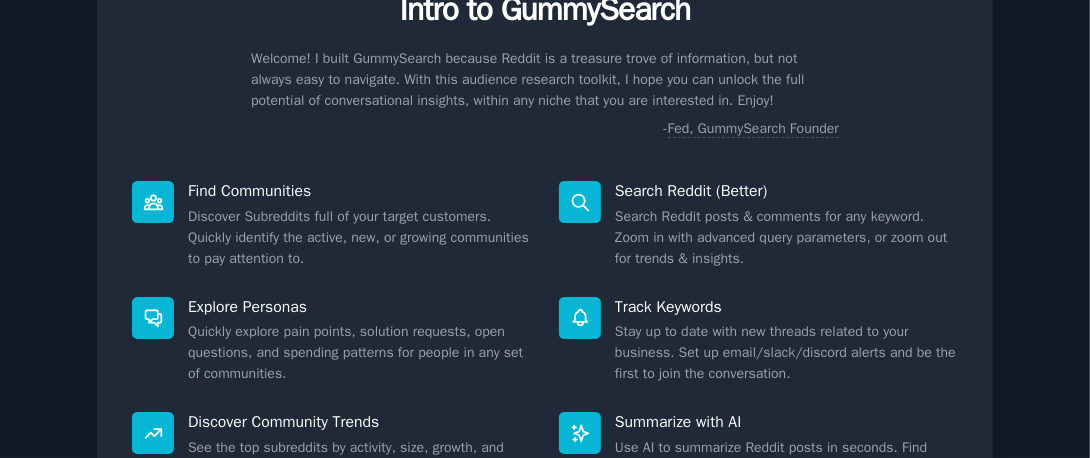 scroll, scrollTop: 200, scrollLeft: 0, axis: vertical 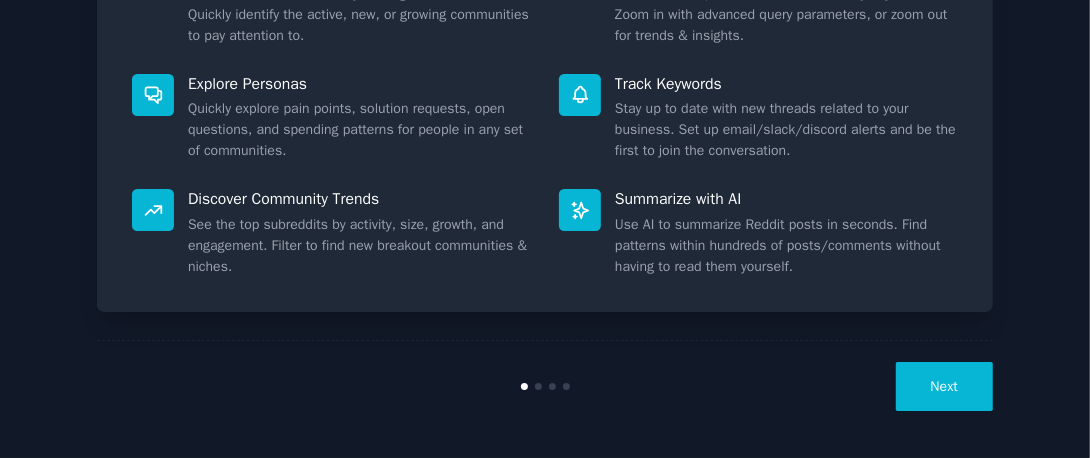 click on "Next" at bounding box center [944, 386] 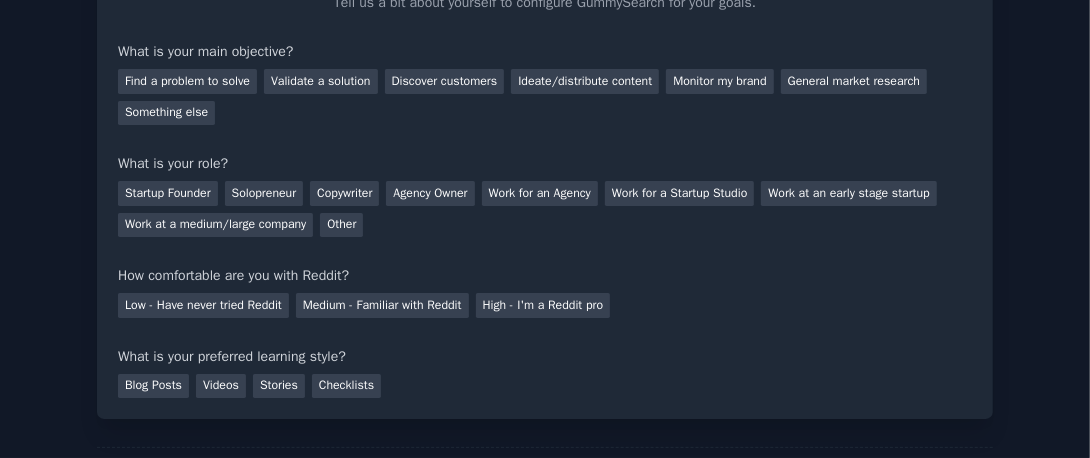 scroll, scrollTop: 57, scrollLeft: 0, axis: vertical 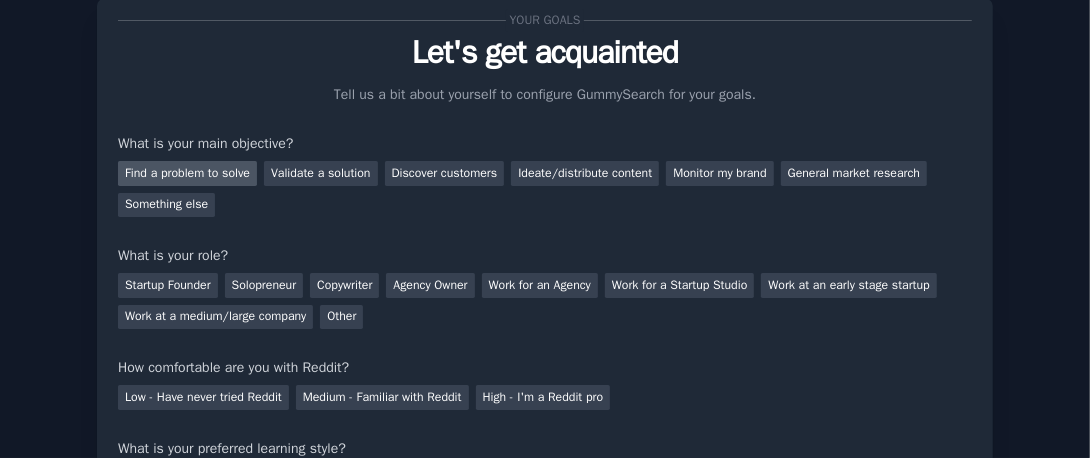 click on "Find a problem to solve" at bounding box center (187, 173) 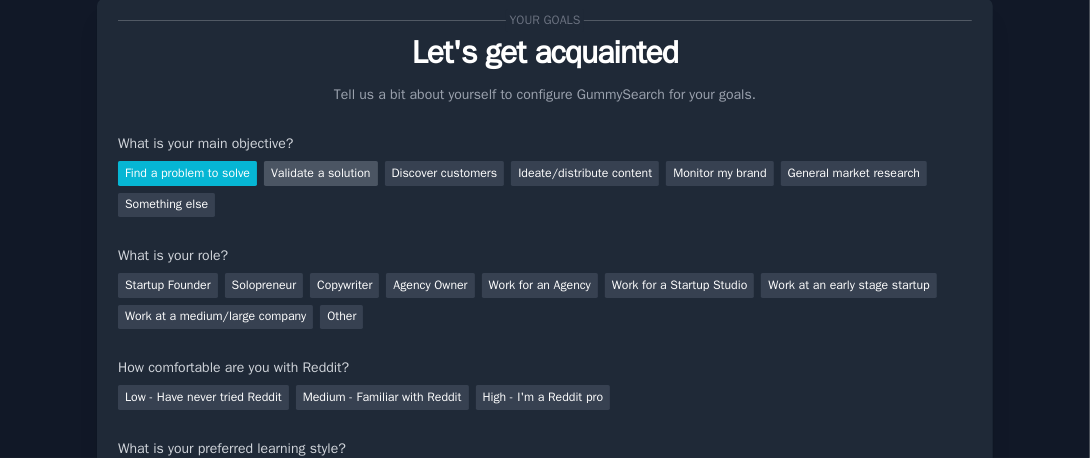 click on "Validate a solution" at bounding box center [321, 173] 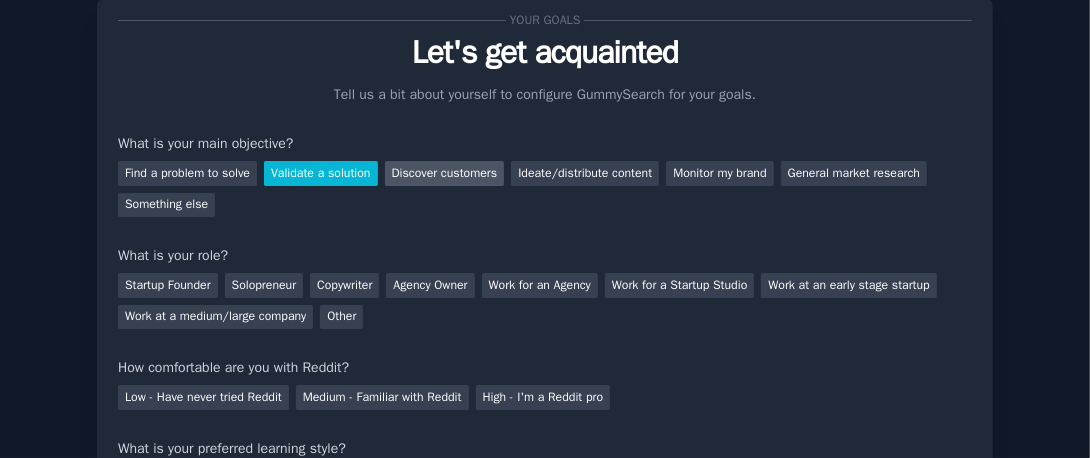 click on "Discover customers" at bounding box center [445, 173] 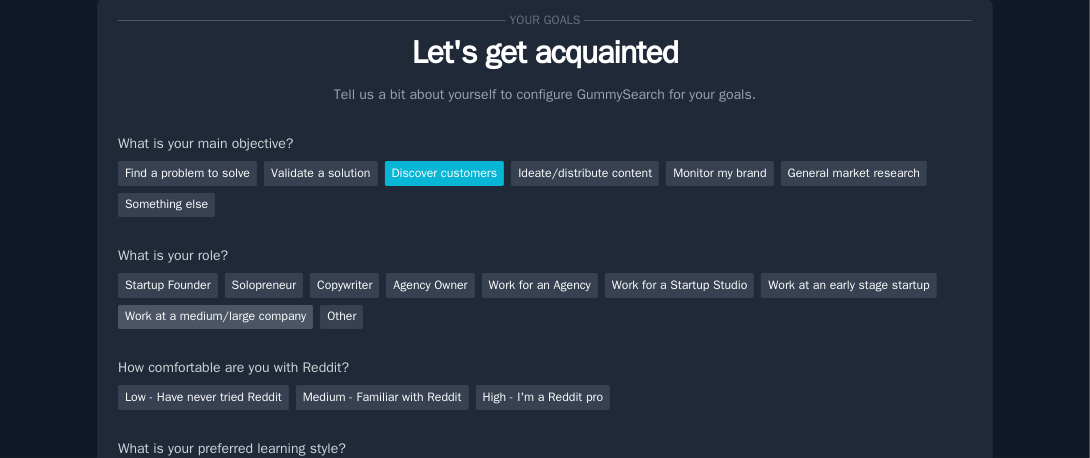 click on "Work at a medium/large company" at bounding box center (215, 317) 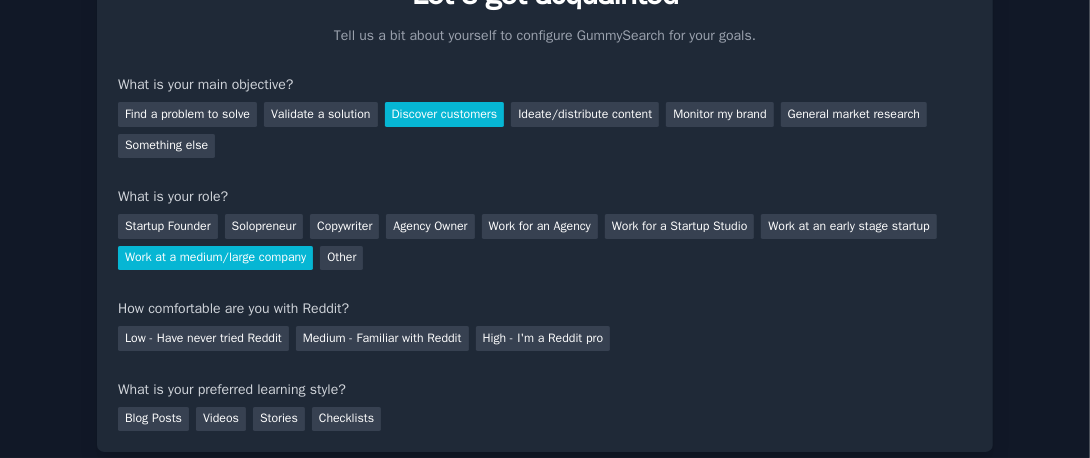 scroll, scrollTop: 157, scrollLeft: 0, axis: vertical 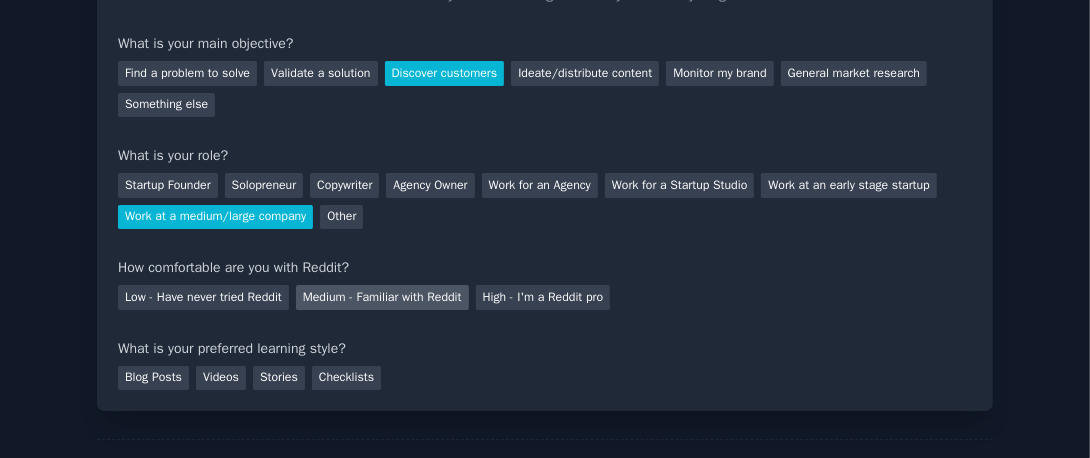 click on "Medium - Familiar with Reddit" at bounding box center (382, 297) 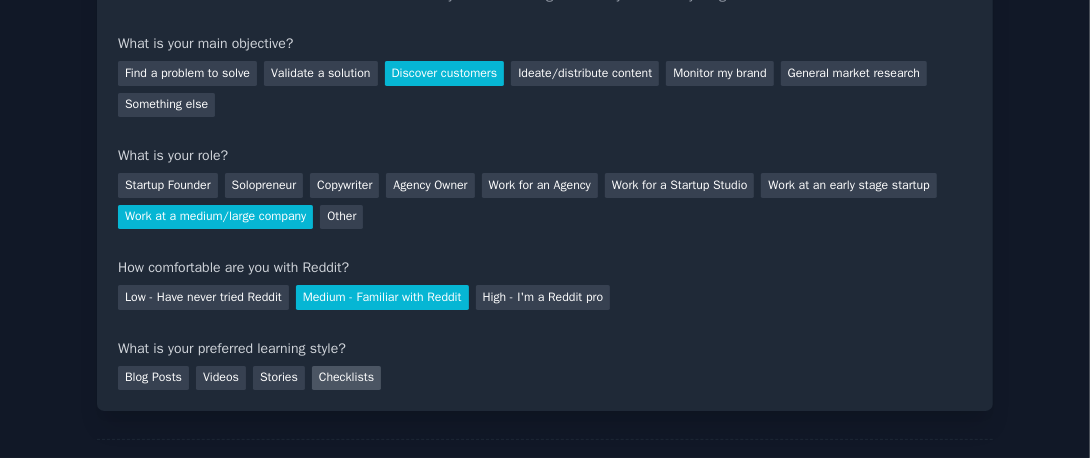 click on "Checklists" at bounding box center (346, 378) 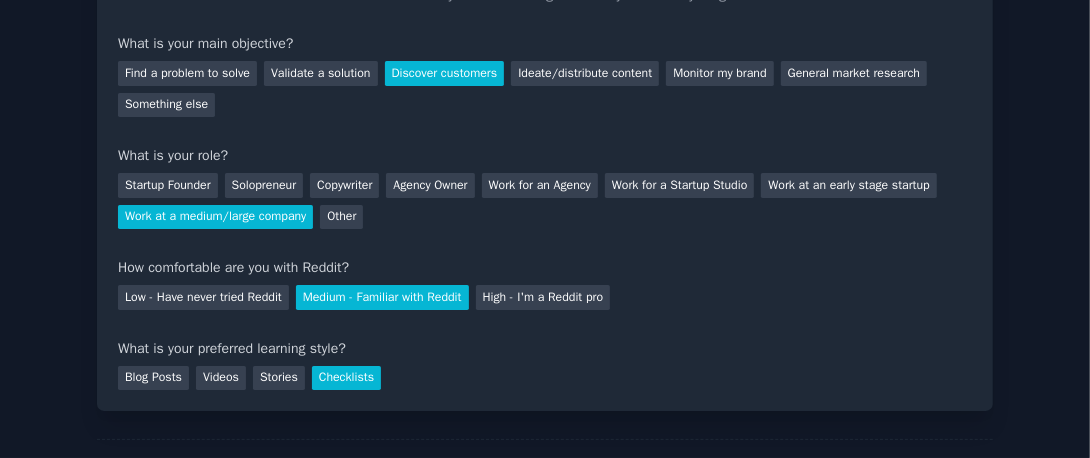scroll, scrollTop: 257, scrollLeft: 0, axis: vertical 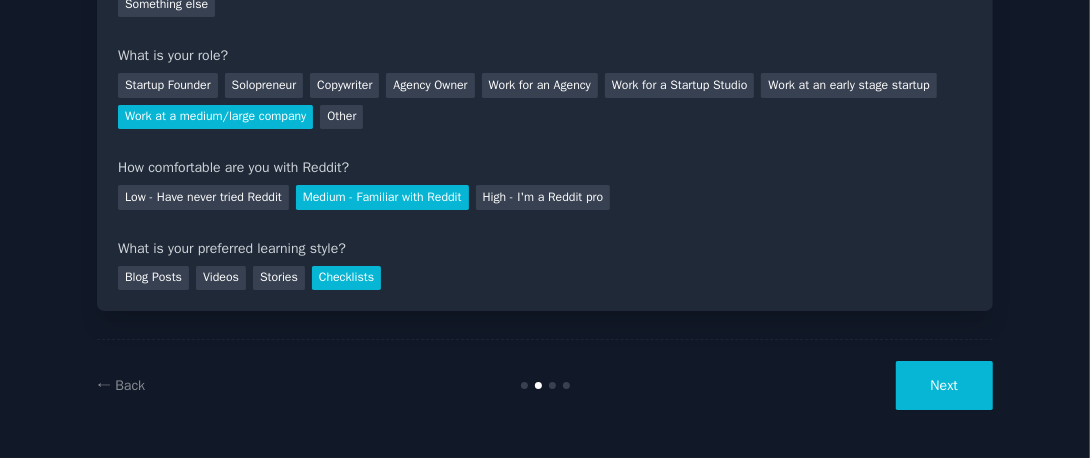 click on "Next" at bounding box center [944, 385] 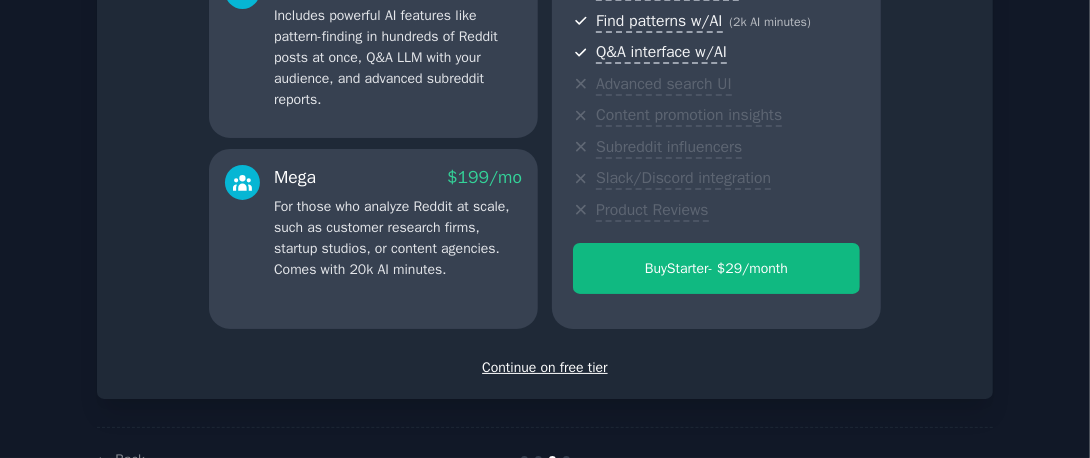scroll, scrollTop: 470, scrollLeft: 0, axis: vertical 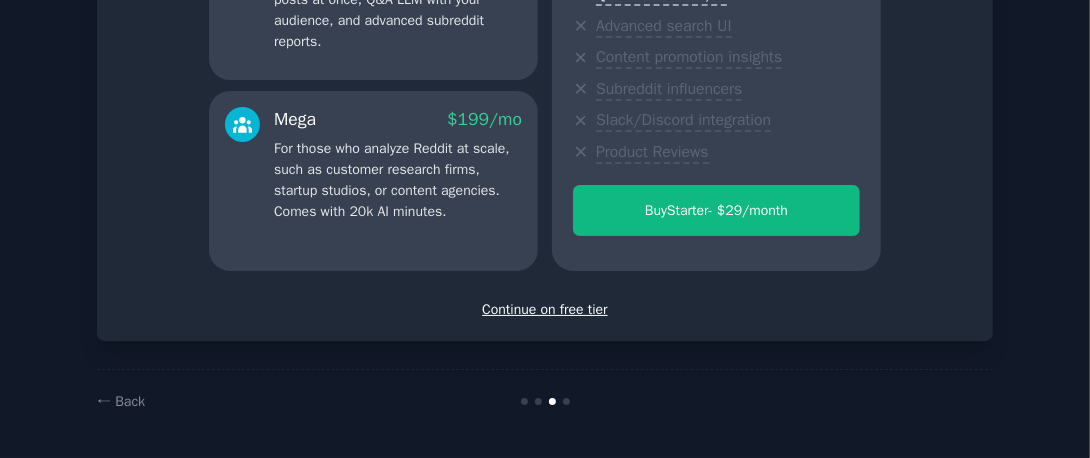click on "Continue on free tier" at bounding box center [545, 309] 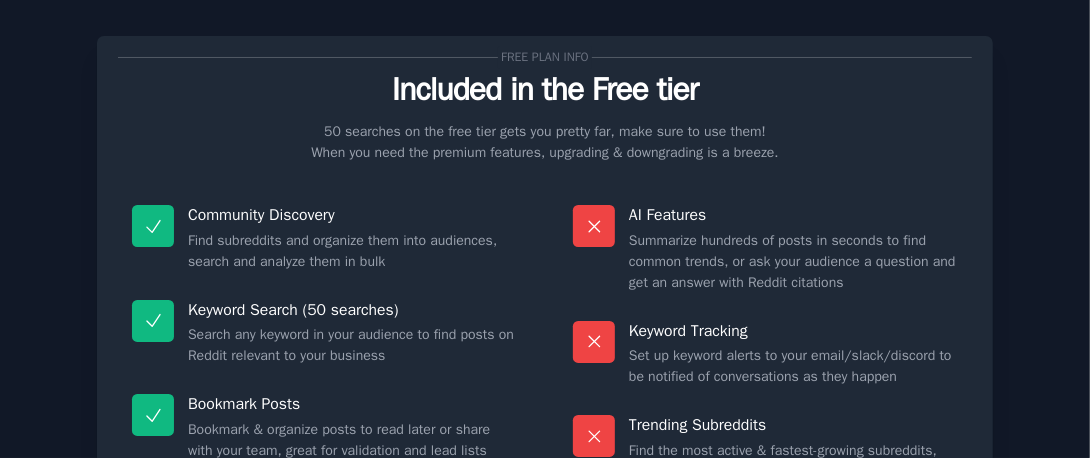 scroll, scrollTop: 320, scrollLeft: 0, axis: vertical 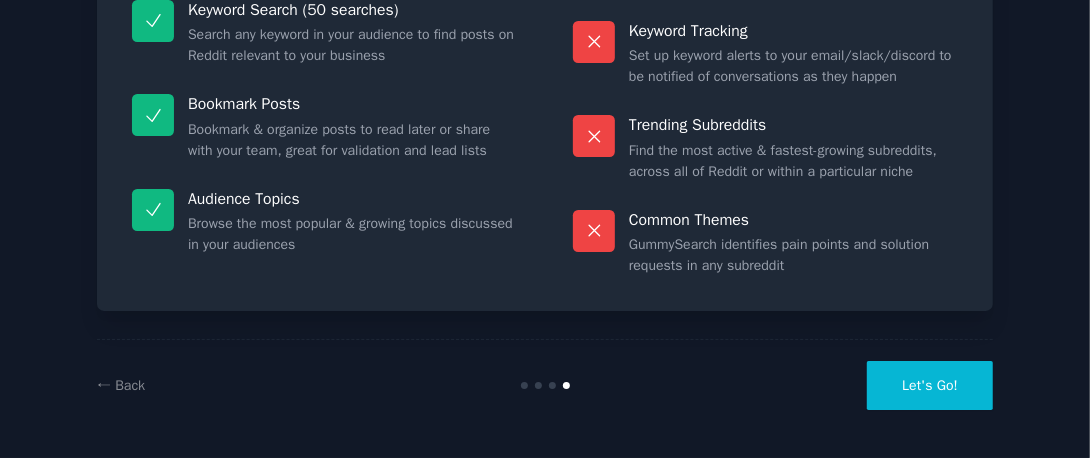 click on "Let's Go!" at bounding box center (930, 385) 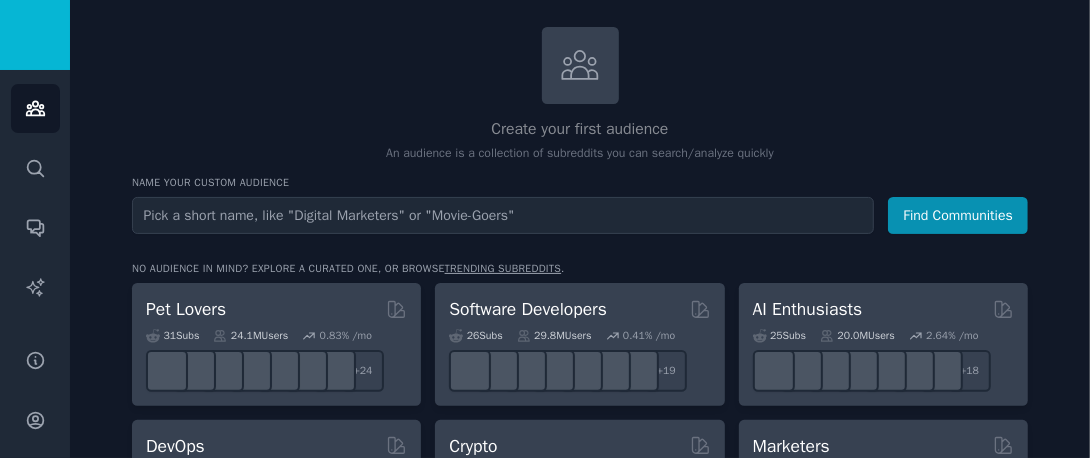 scroll, scrollTop: 0, scrollLeft: 0, axis: both 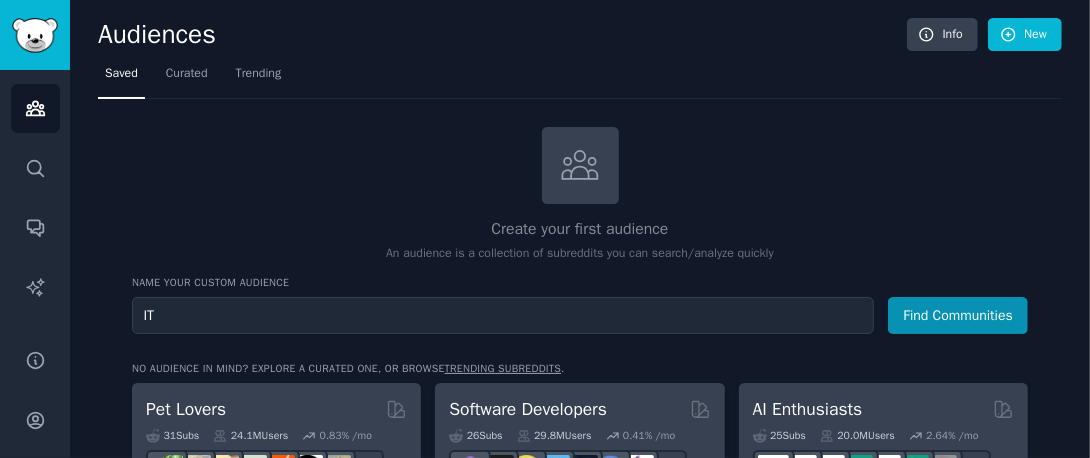 type on "I" 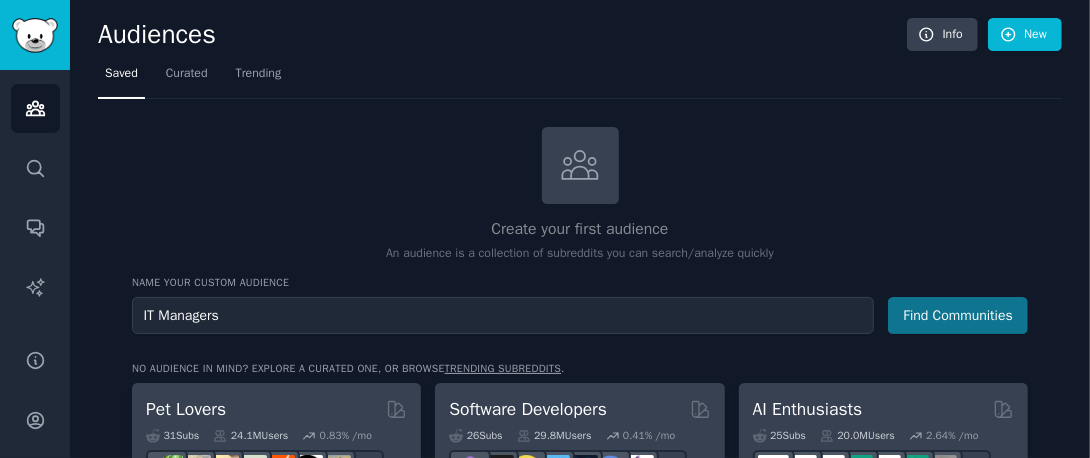 type on "IT Managers" 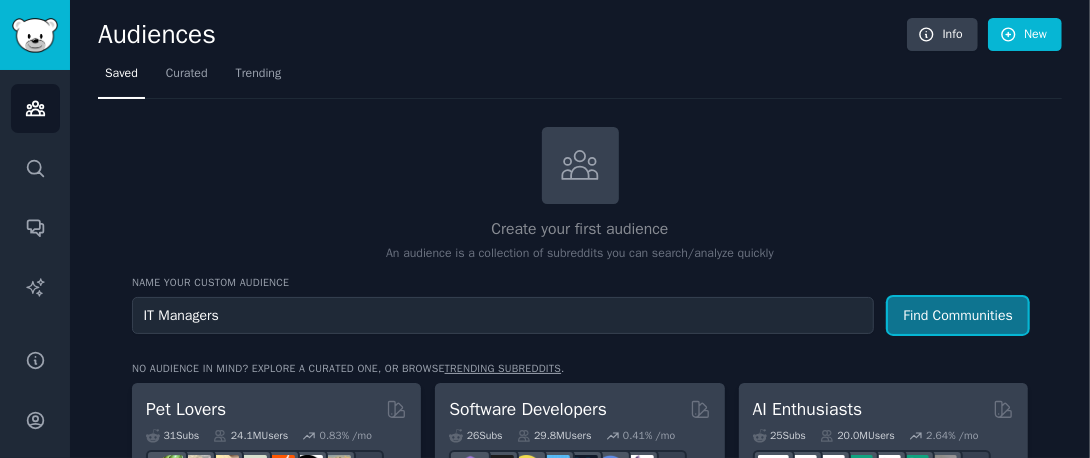click on "Find Communities" at bounding box center (958, 315) 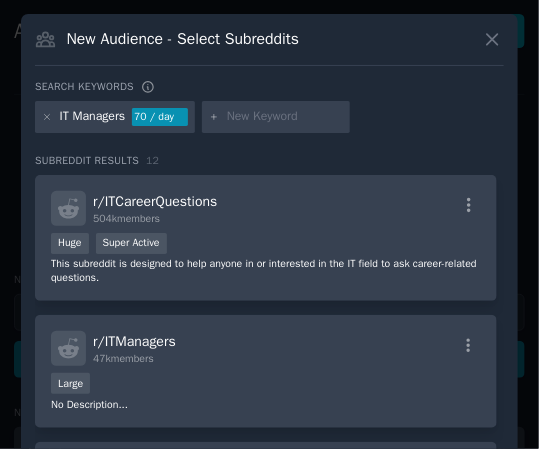click at bounding box center (285, 117) 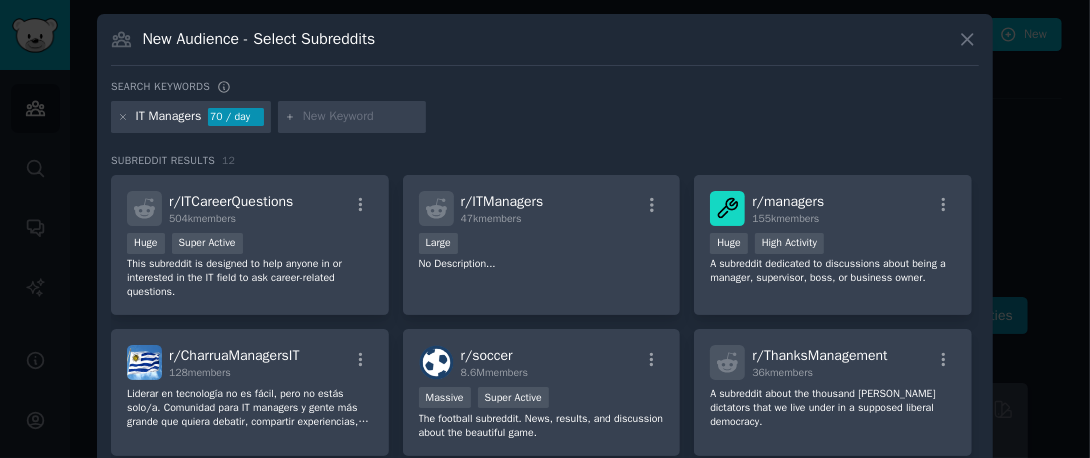 scroll, scrollTop: 128, scrollLeft: 0, axis: vertical 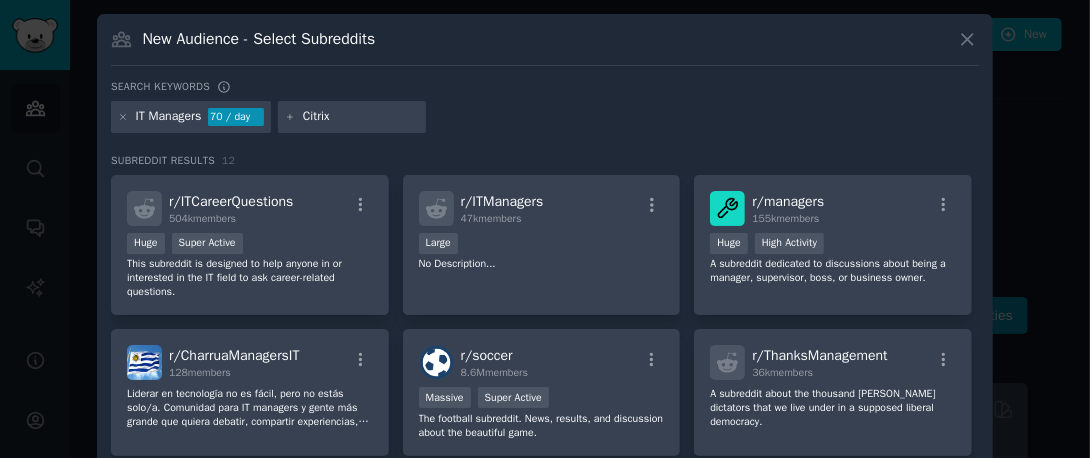 type on "Citrix" 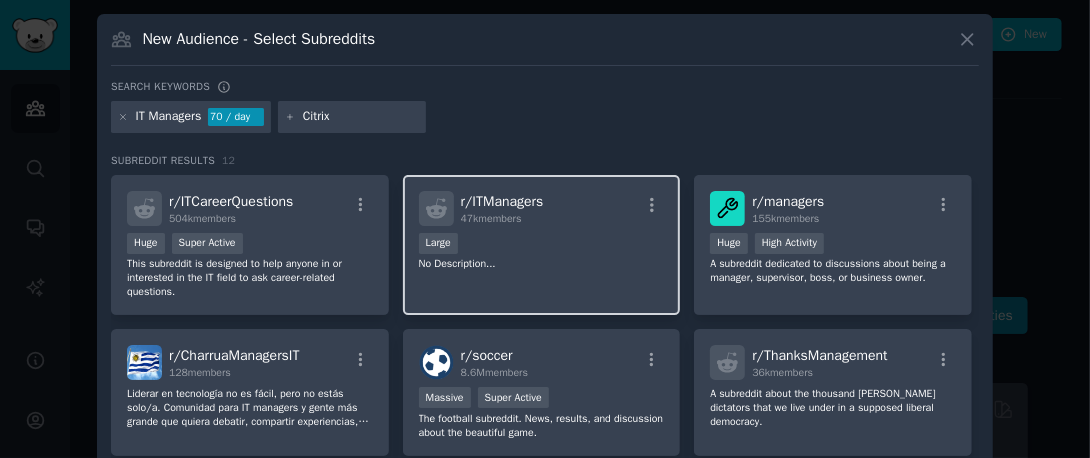 click on "r/ ITManagers 47k  members" at bounding box center [542, 208] 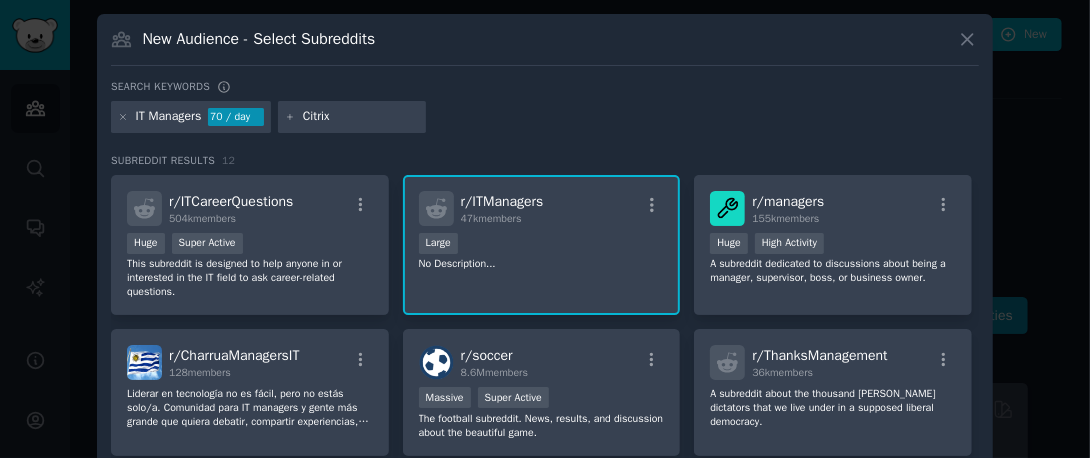 click on "Citrix" at bounding box center (352, 117) 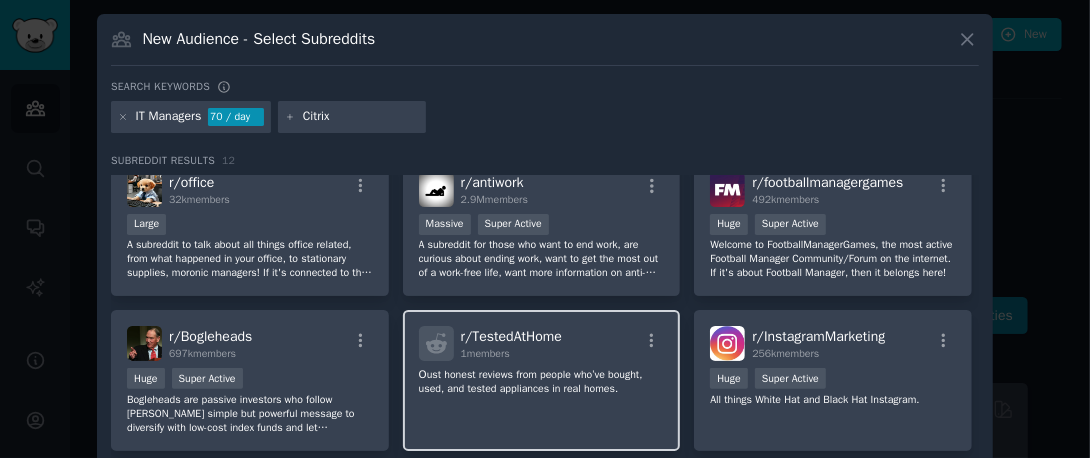 scroll, scrollTop: 321, scrollLeft: 0, axis: vertical 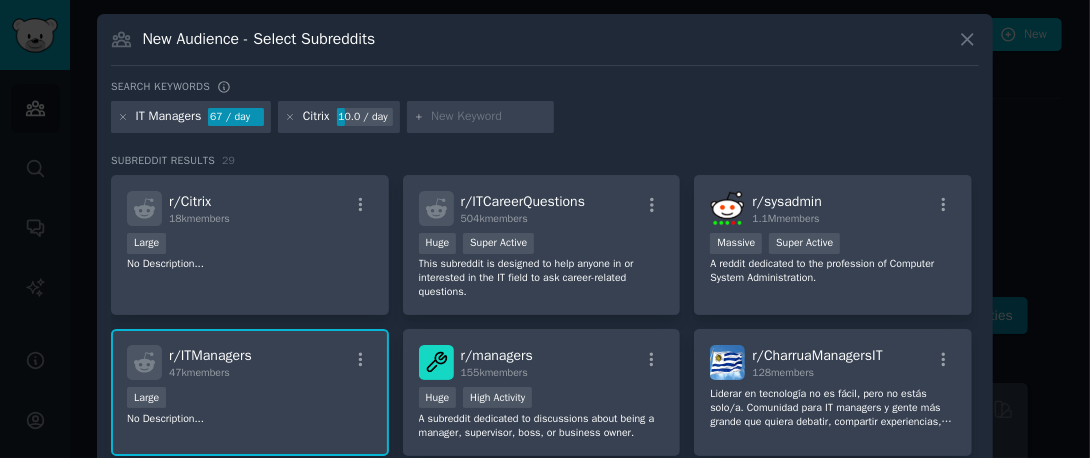 click on "Search keywords IT Managers 67 / day Citrix 10.0 / day Subreddit Results 29 r/ Citrix 18k  members Large No Description... r/ ITCareerQuestions 504k  members Huge Super Active This subreddit is designed to help anyone in or interested in the IT field to ask career-related questions. r/ sysadmin 1.1M  members Massive Super Active A reddit dedicated to the profession of Computer System Administration. r/ ITManagers 47k  members 10,000 - 100,000 members Large No Description... r/ managers 155k  members >= 80th percentile for submissions / day Huge High Activity A subreddit dedicated to discussions about being a manager, supervisor, boss, or business owner. r/ CharruaManagersIT 128  members Liderar en tecnología no es fácil, pero no estás solo/a. Comunidad para  IT managers y gente más grande que quiera debatir, compartir experiencias, despejar dudas. PMs, QA Managers, Delivery Managers, VP of Technology, Head of operations, etc.
En resumen, como r/CharruaDevs pero focalizado en managers r/ soccer 8.6M r/ r/" at bounding box center [545, 320] 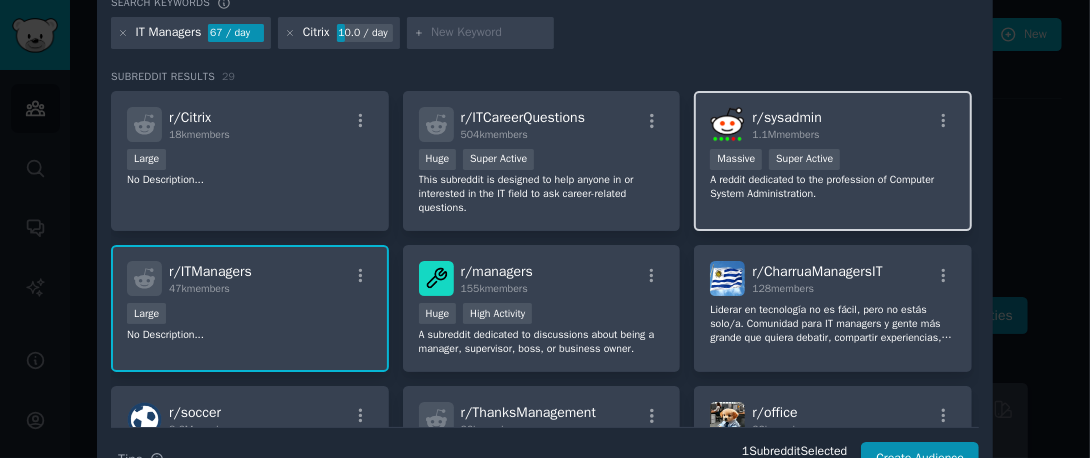 scroll, scrollTop: 128, scrollLeft: 0, axis: vertical 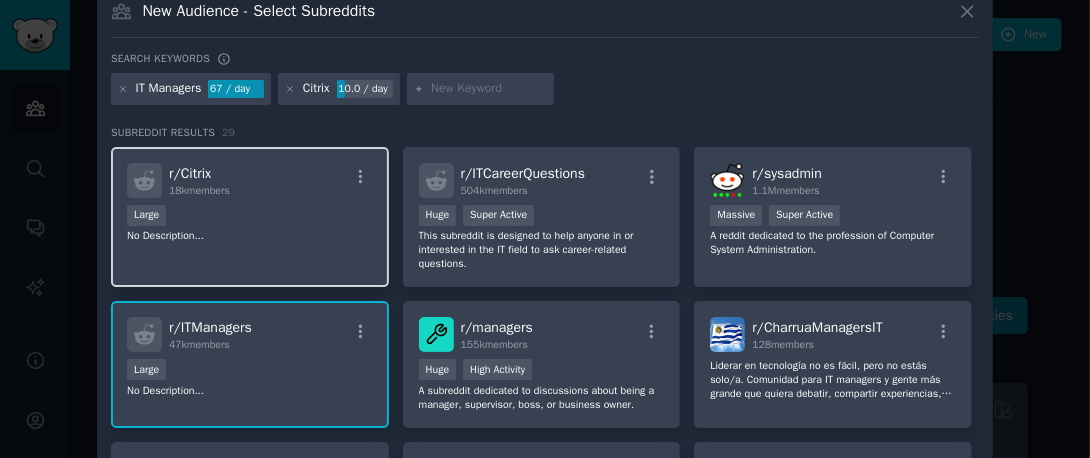 click on "r/ Citrix 18k  members Large No Description..." at bounding box center (250, 217) 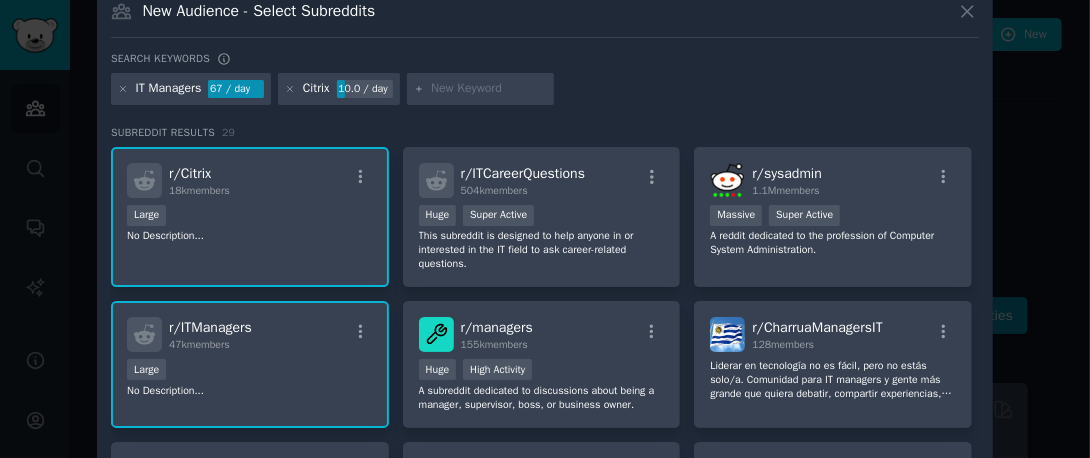 click at bounding box center (489, 89) 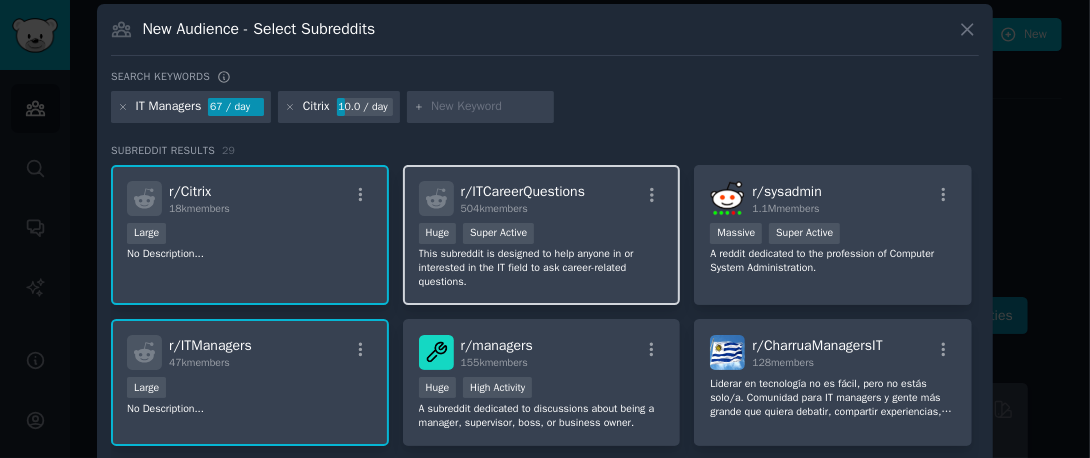 scroll, scrollTop: 0, scrollLeft: 0, axis: both 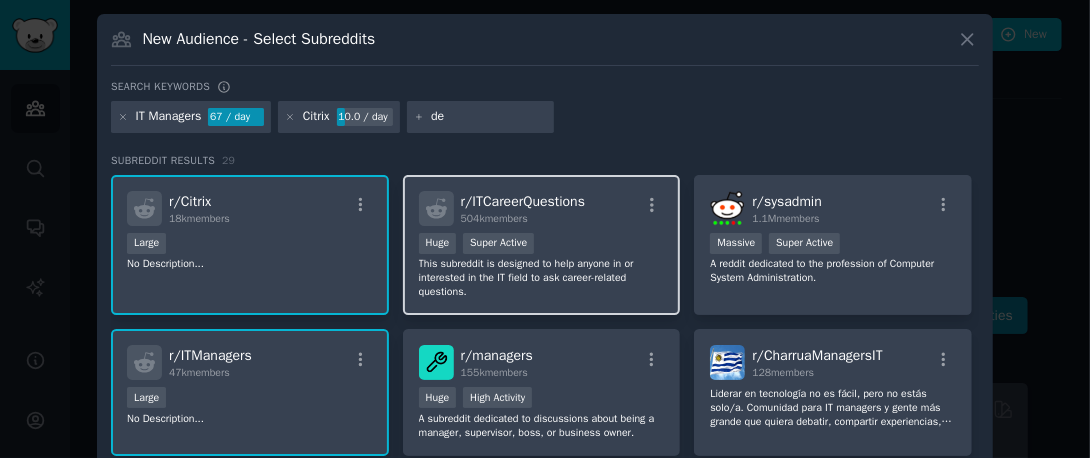type on "d" 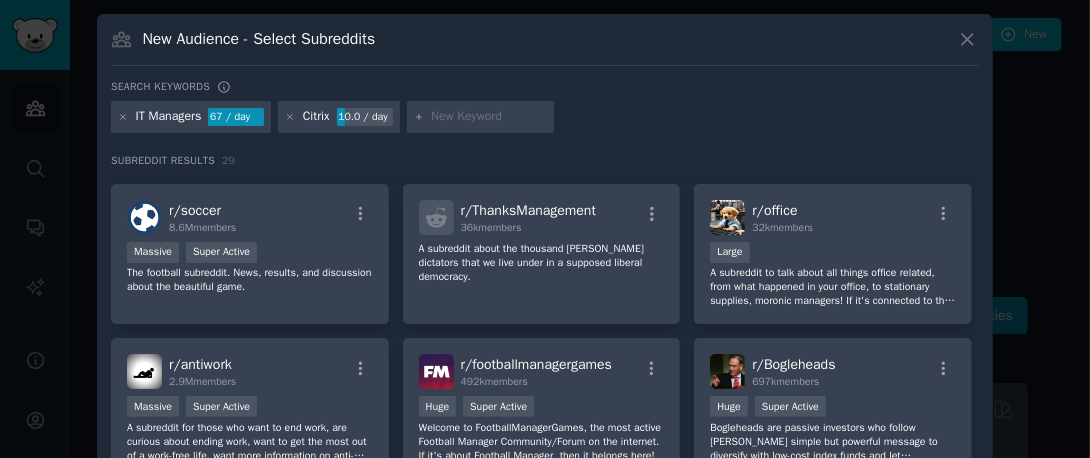 scroll, scrollTop: 300, scrollLeft: 0, axis: vertical 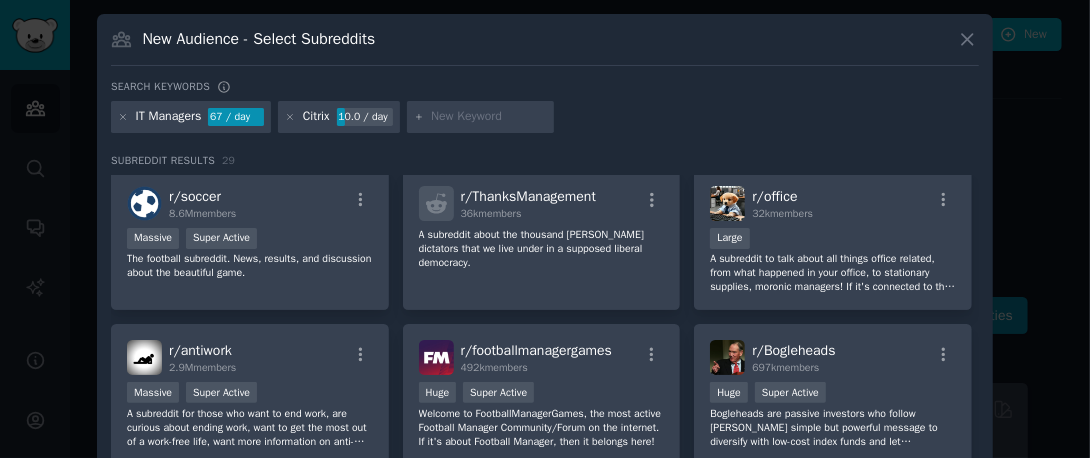 click at bounding box center (489, 117) 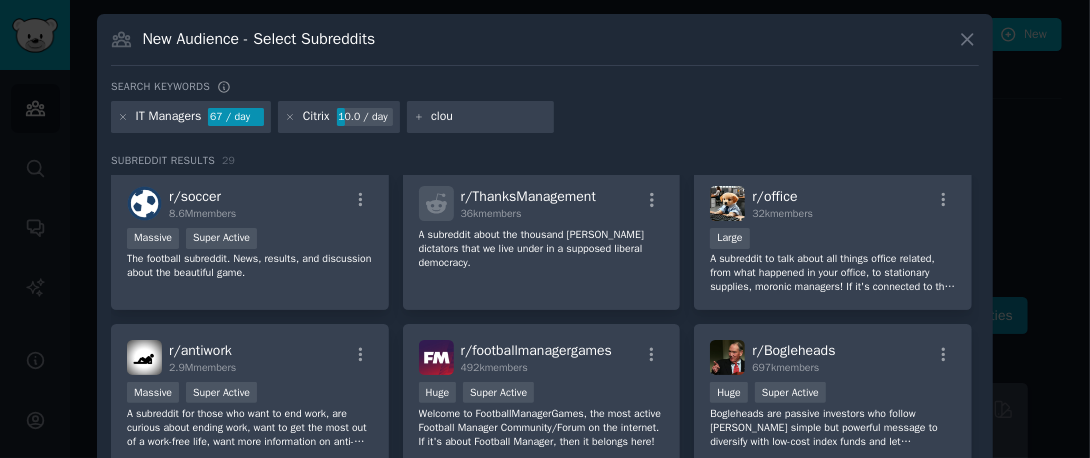 type on "cloud" 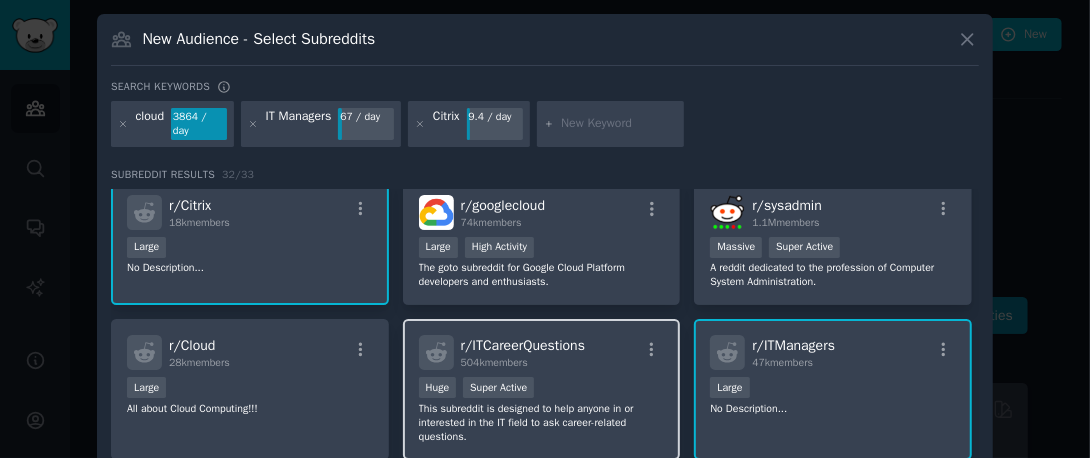 scroll, scrollTop: 0, scrollLeft: 0, axis: both 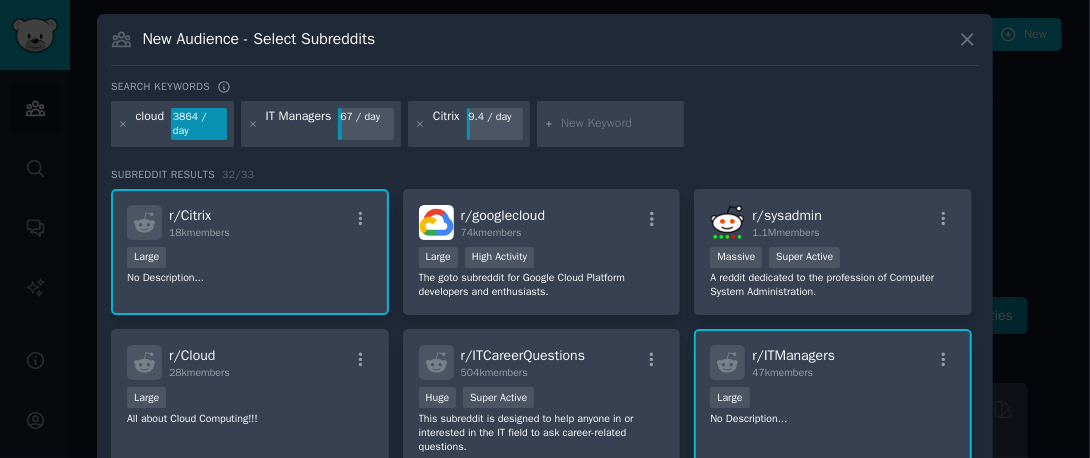click at bounding box center [619, 124] 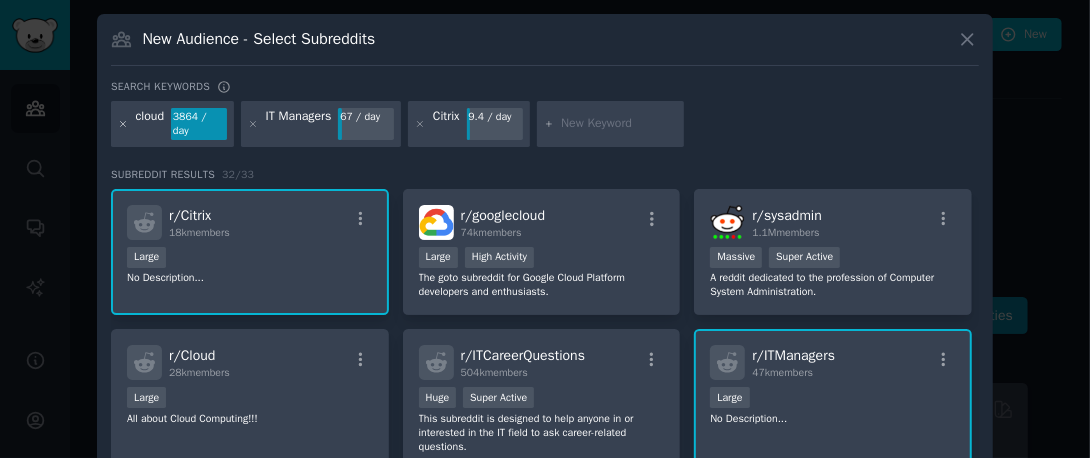 click 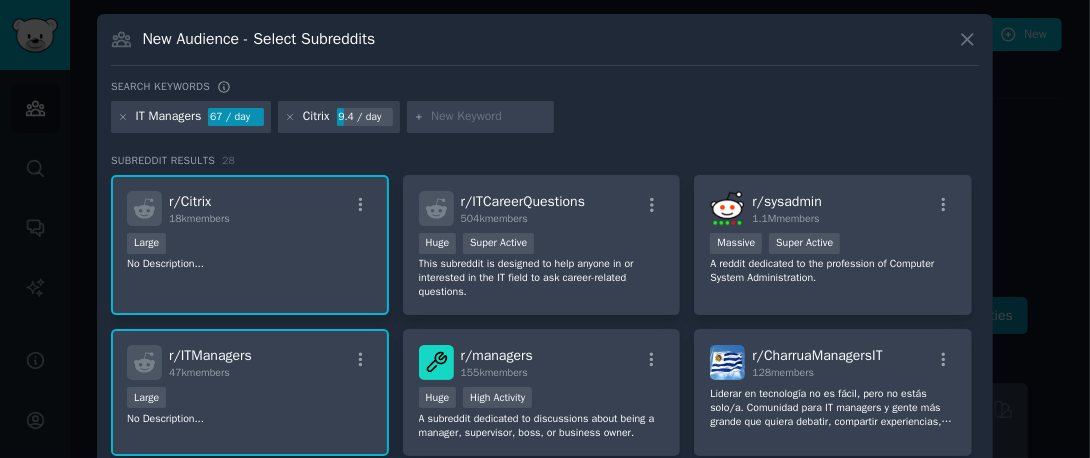 click at bounding box center (489, 117) 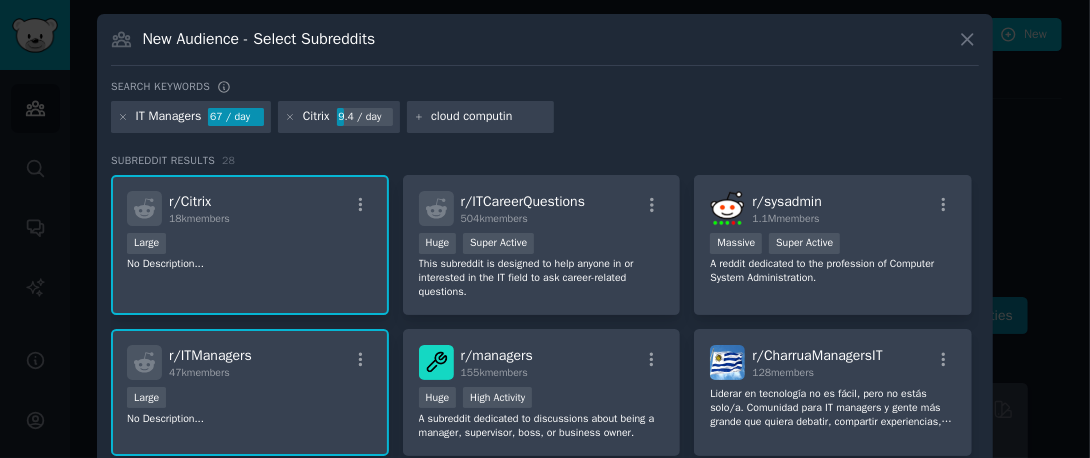 type on "cloud computing" 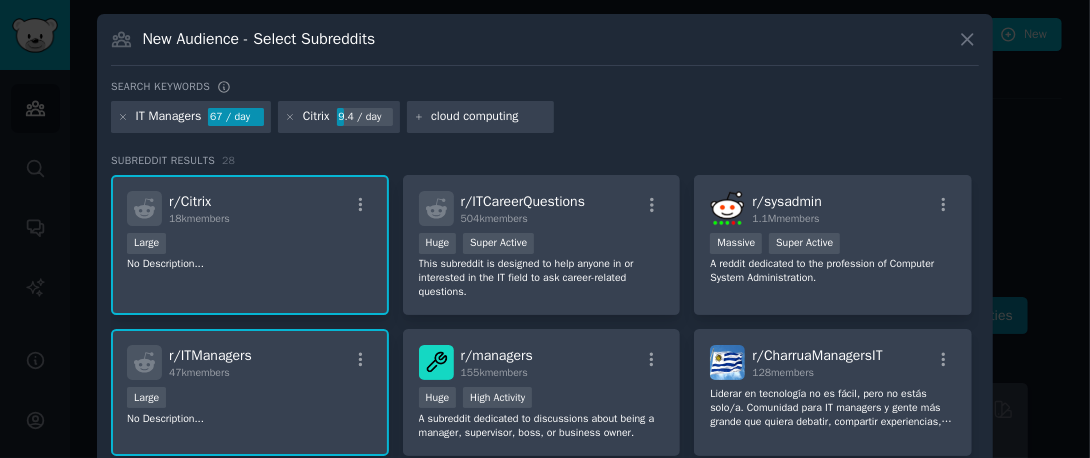 type 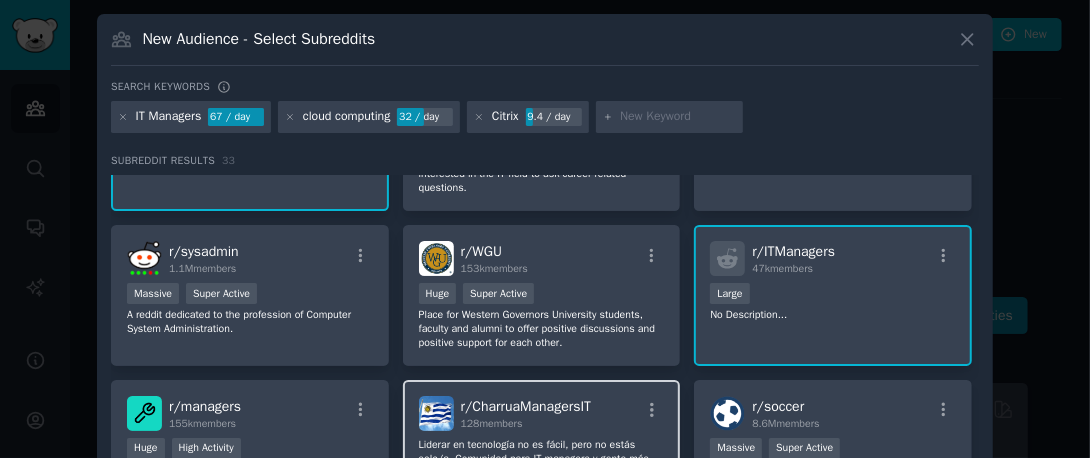 scroll, scrollTop: 0, scrollLeft: 0, axis: both 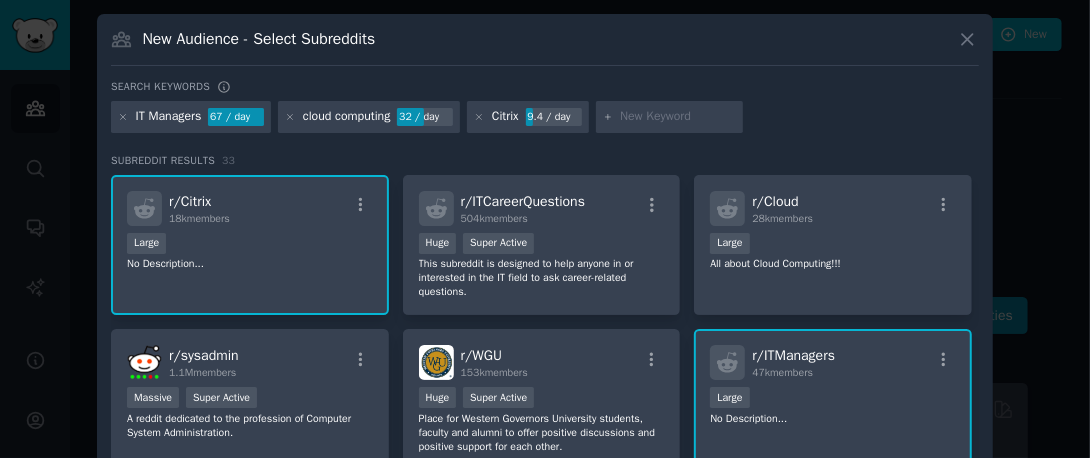 click on "32 / day" at bounding box center (425, 117) 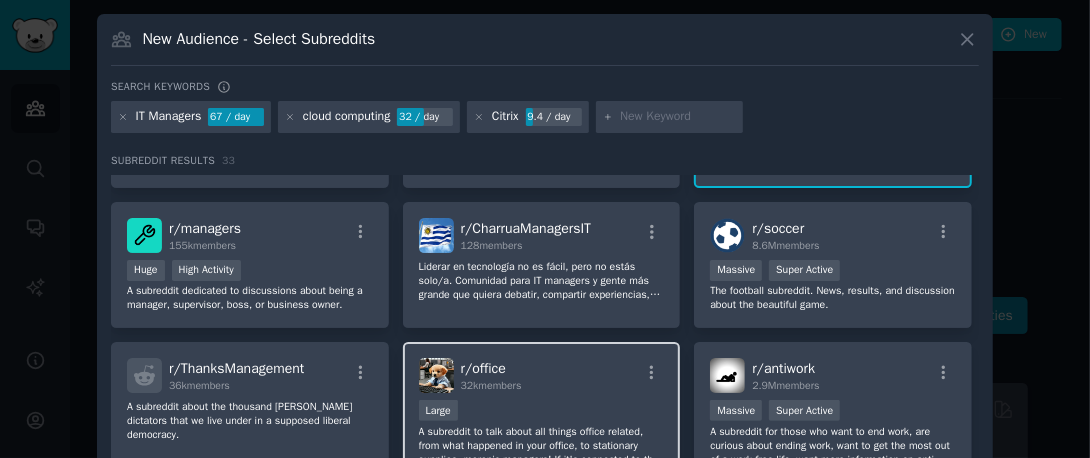 scroll, scrollTop: 336, scrollLeft: 0, axis: vertical 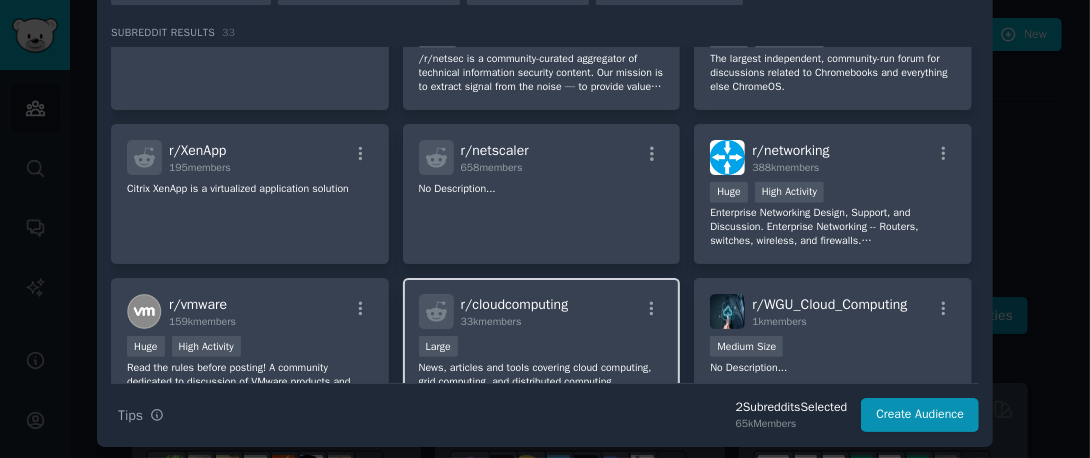 click on "Large" at bounding box center (542, 348) 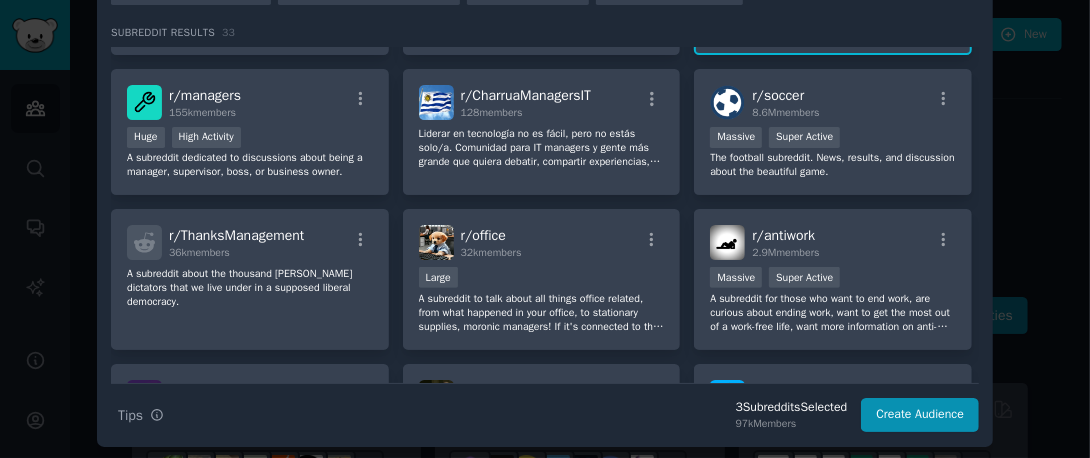 scroll, scrollTop: 0, scrollLeft: 0, axis: both 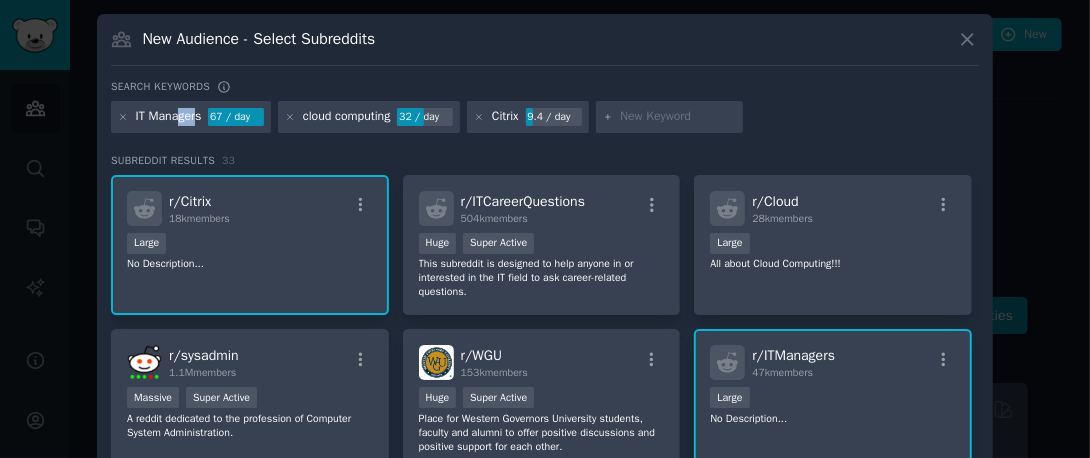 drag, startPoint x: 176, startPoint y: 110, endPoint x: 196, endPoint y: 113, distance: 20.22375 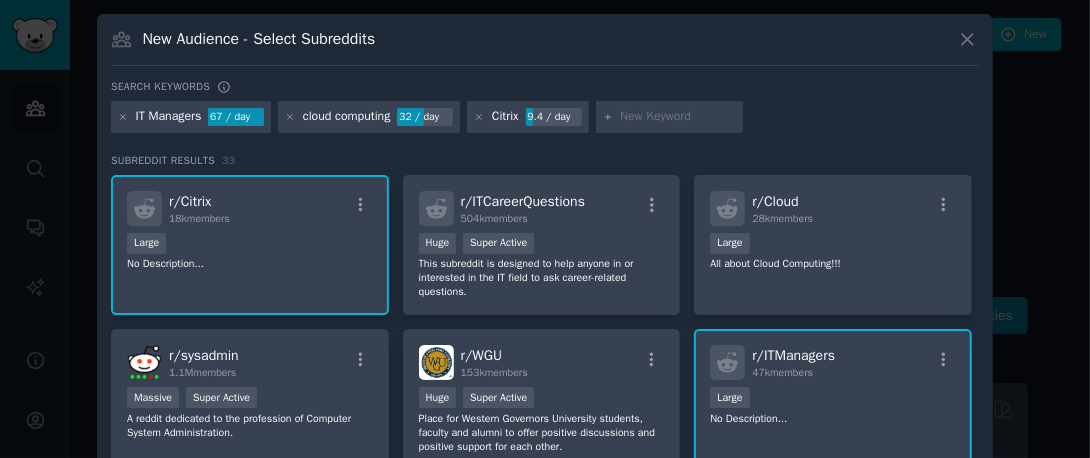 drag, startPoint x: 196, startPoint y: 113, endPoint x: 160, endPoint y: 114, distance: 36.013885 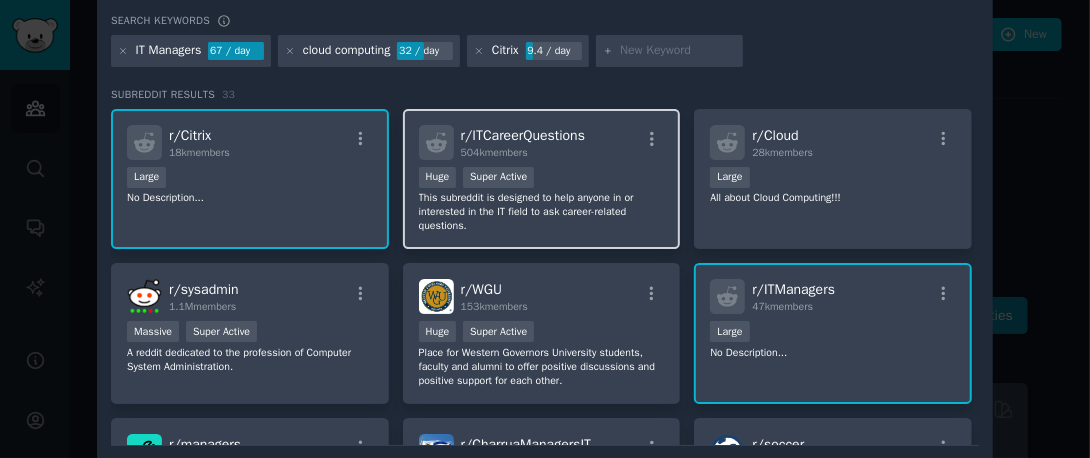scroll, scrollTop: 128, scrollLeft: 0, axis: vertical 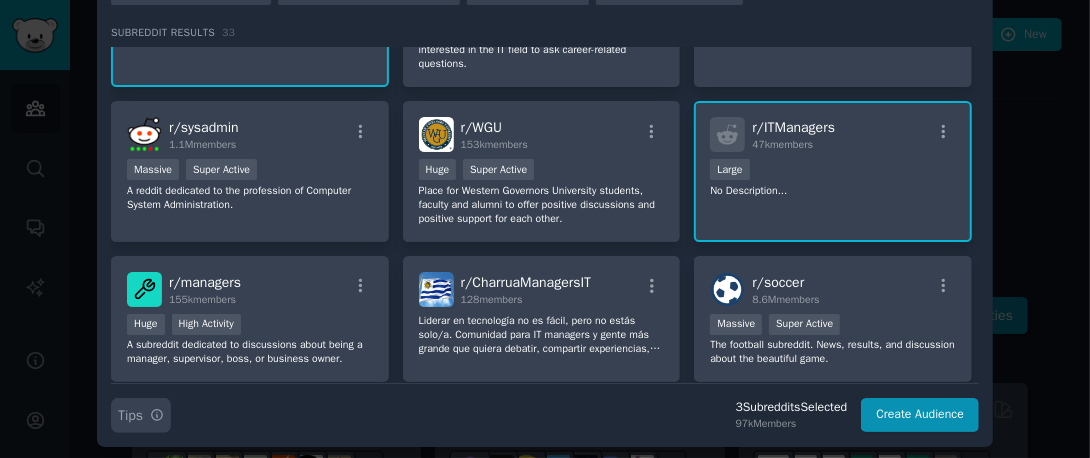 click 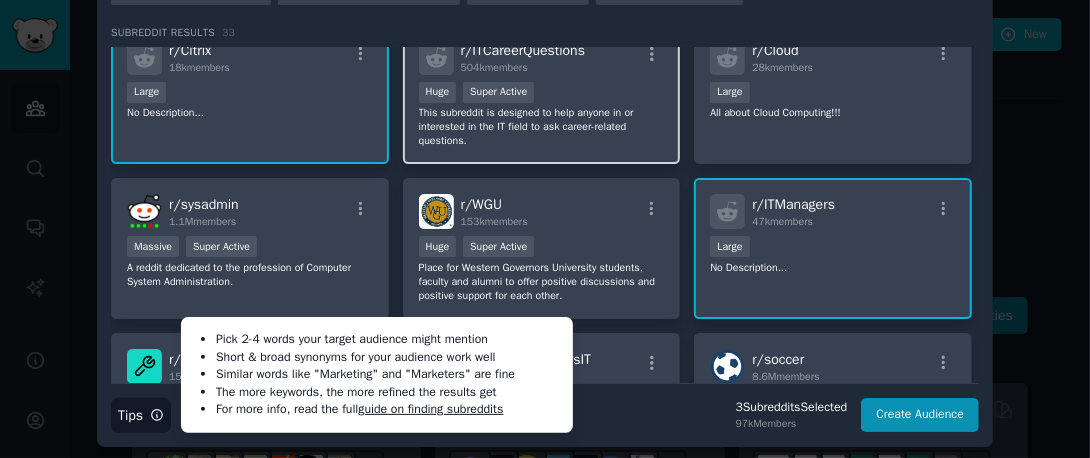 scroll, scrollTop: 0, scrollLeft: 0, axis: both 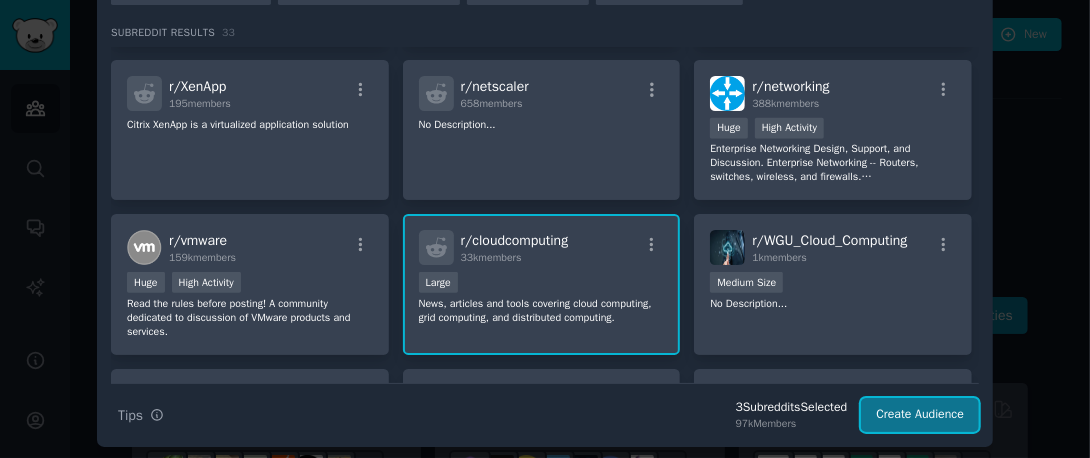 click on "Create Audience" at bounding box center [920, 415] 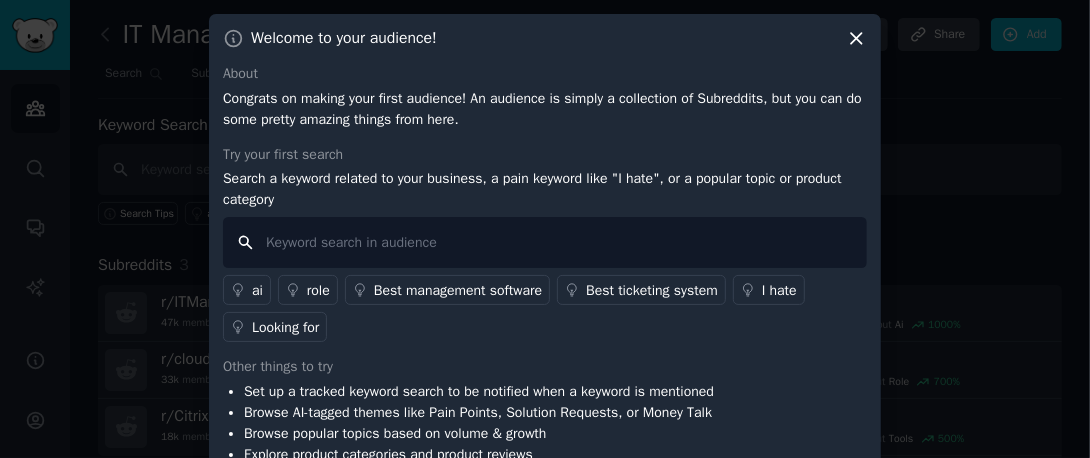 click at bounding box center [545, 242] 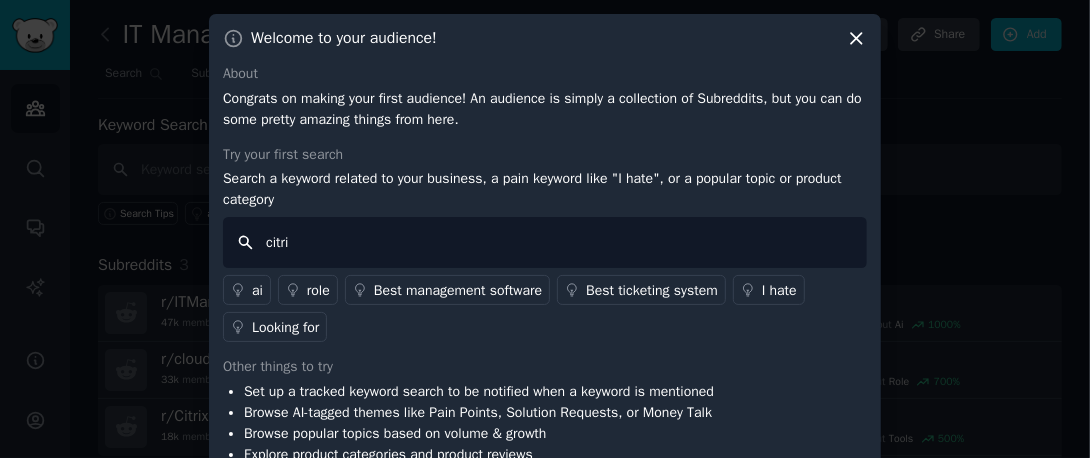 type on "citrix" 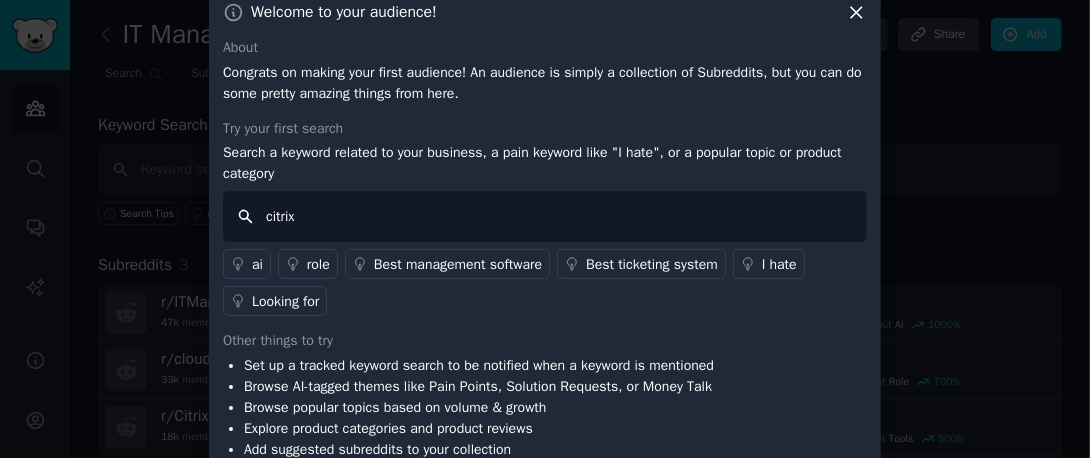 scroll, scrollTop: 0, scrollLeft: 0, axis: both 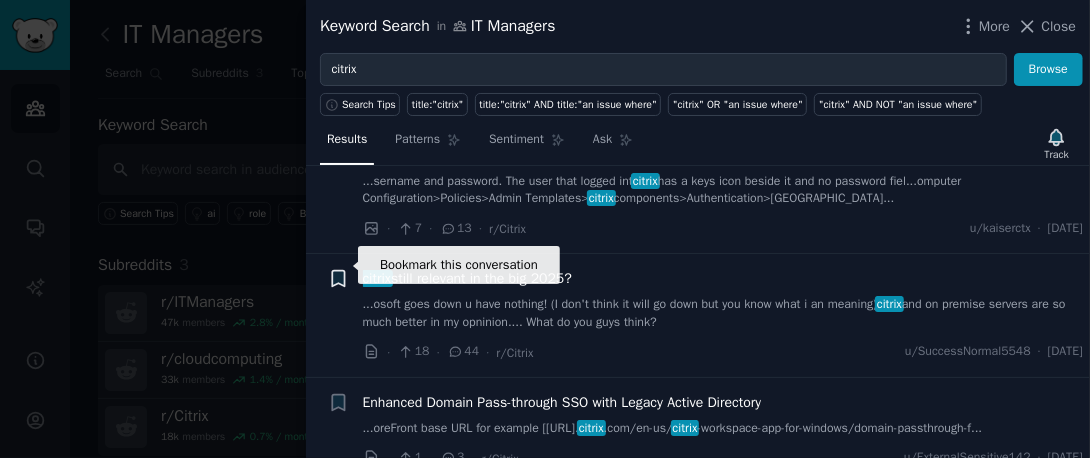 click 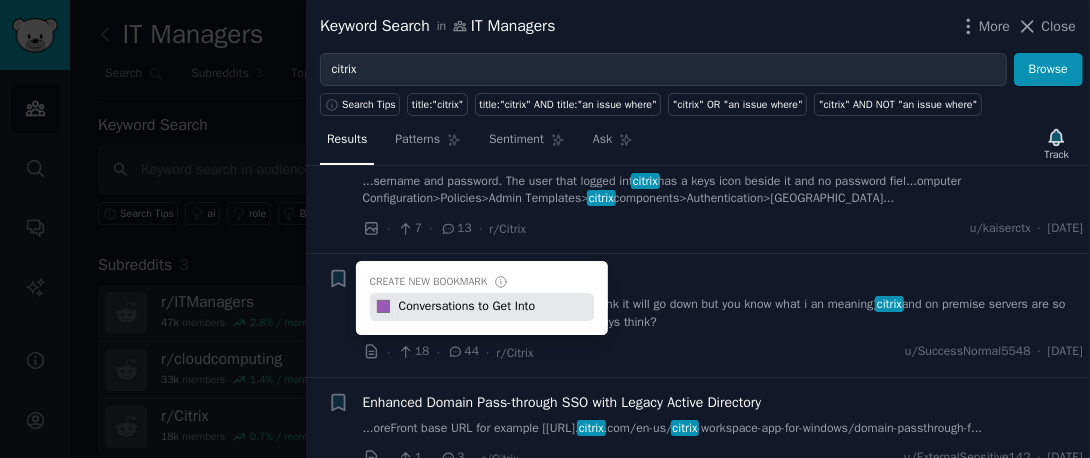 type on "Conversations to Get Into" 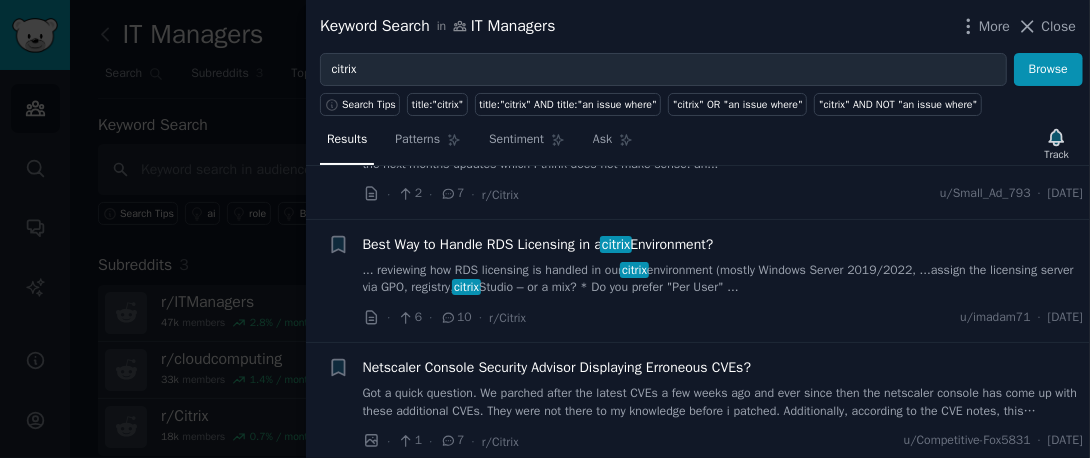 scroll, scrollTop: 4800, scrollLeft: 0, axis: vertical 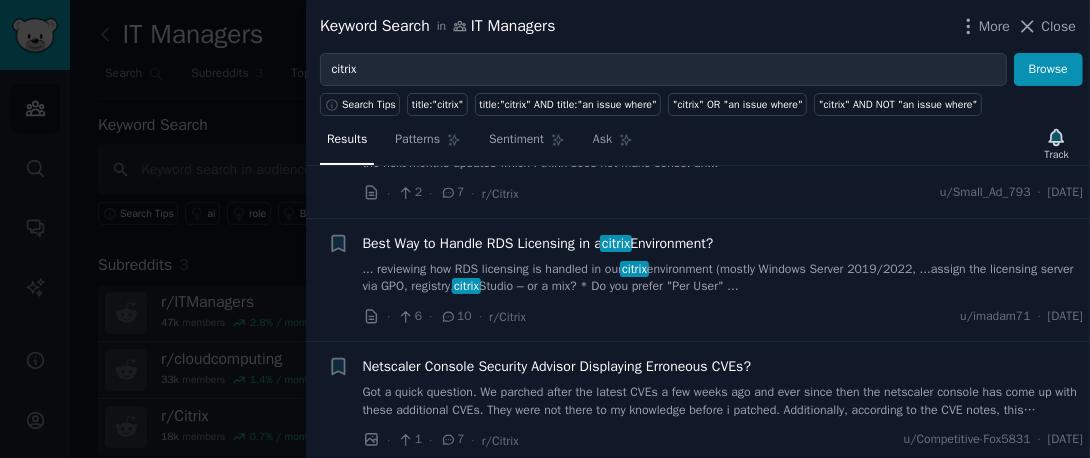 drag, startPoint x: 428, startPoint y: 133, endPoint x: 480, endPoint y: 150, distance: 54.708317 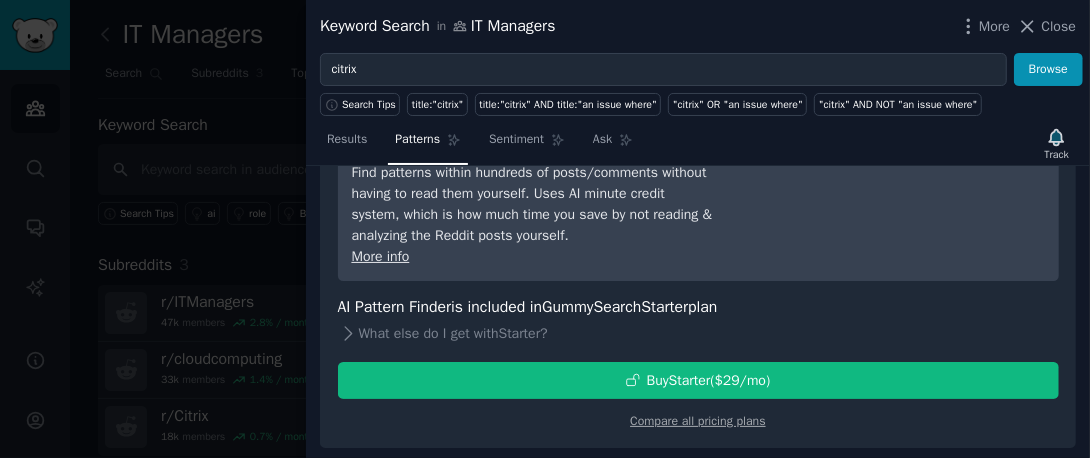 scroll, scrollTop: 0, scrollLeft: 0, axis: both 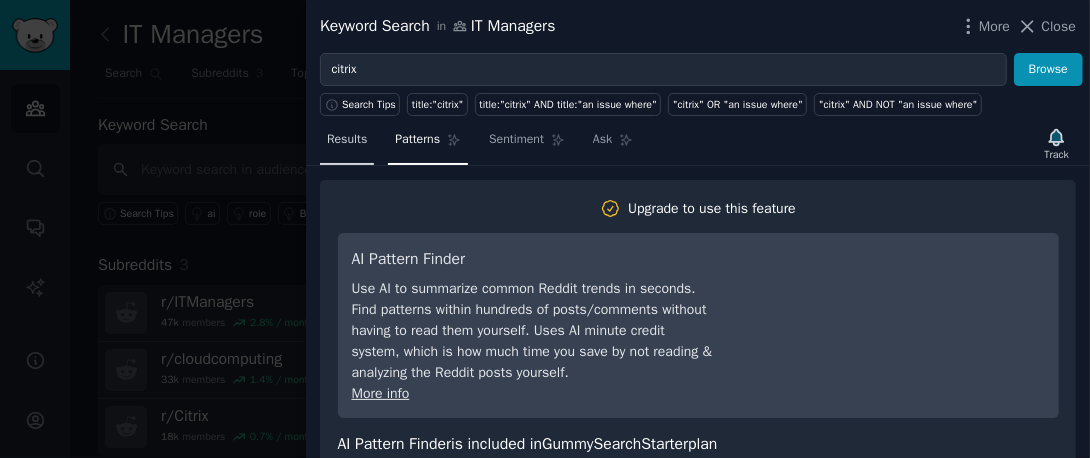 click on "Results" at bounding box center [347, 140] 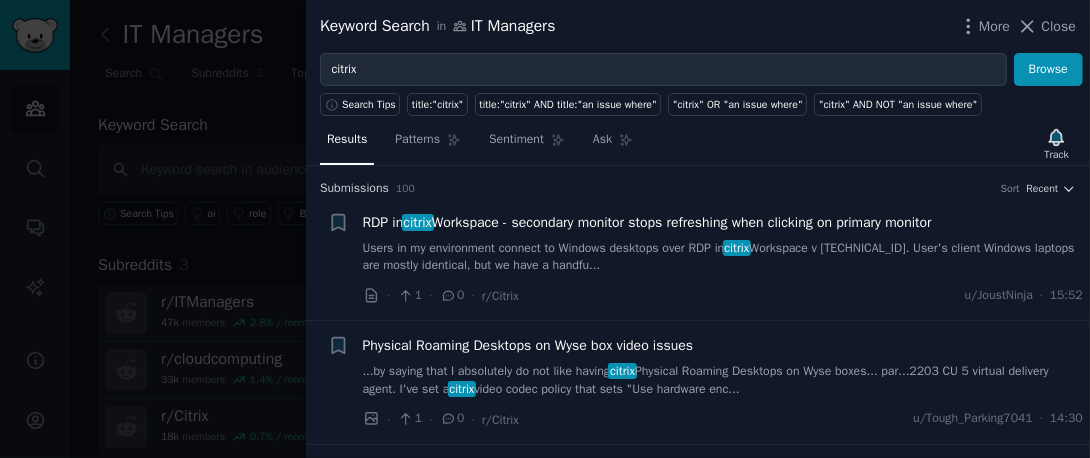 click at bounding box center [545, 229] 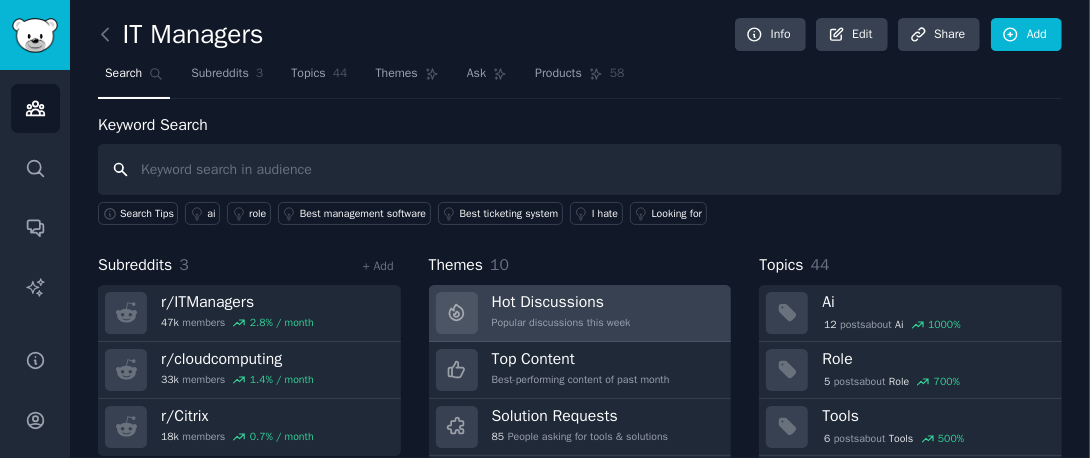 scroll, scrollTop: 100, scrollLeft: 0, axis: vertical 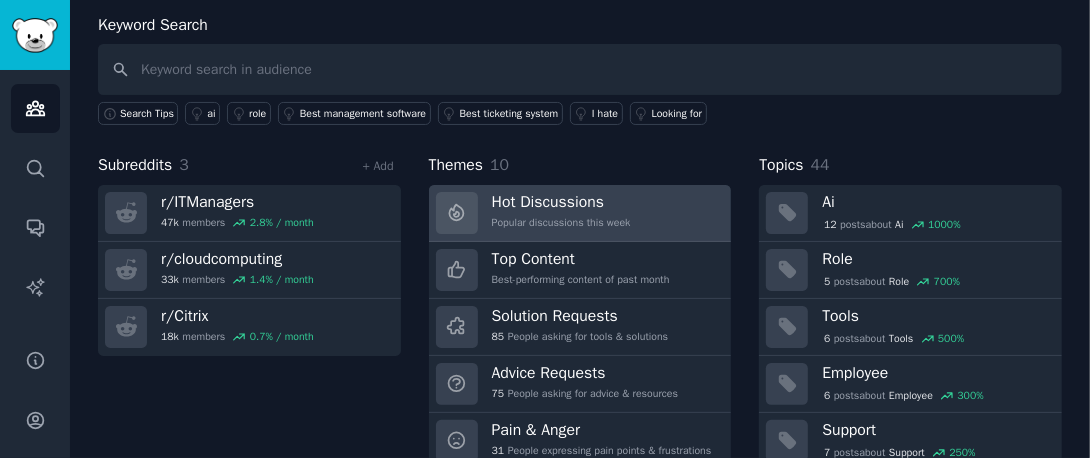 click on "Popular discussions this week" at bounding box center (561, 223) 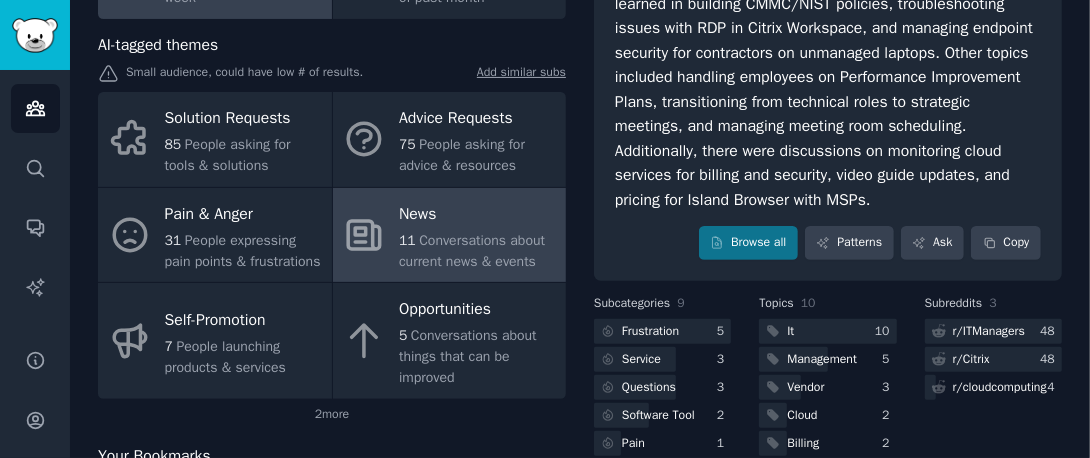 scroll, scrollTop: 196, scrollLeft: 0, axis: vertical 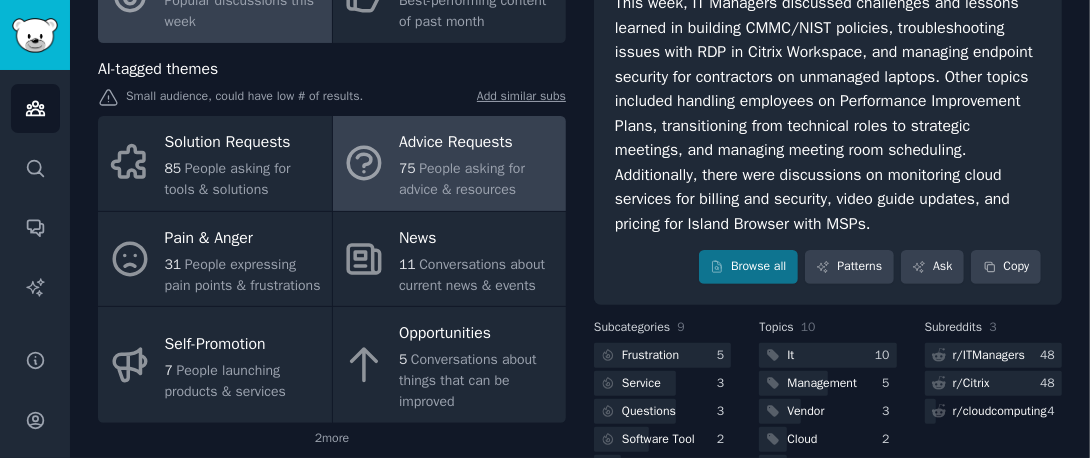 click on "People asking for advice & resources" at bounding box center (462, 179) 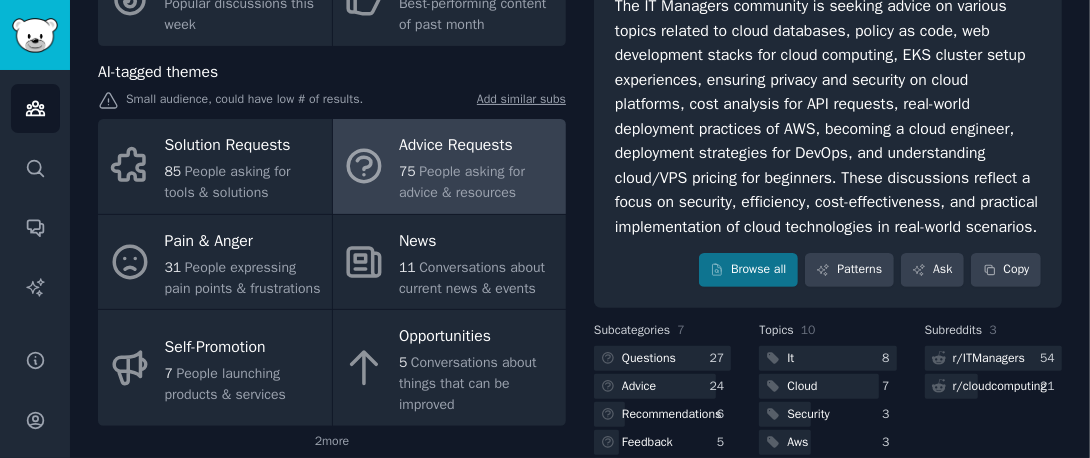 scroll, scrollTop: 296, scrollLeft: 0, axis: vertical 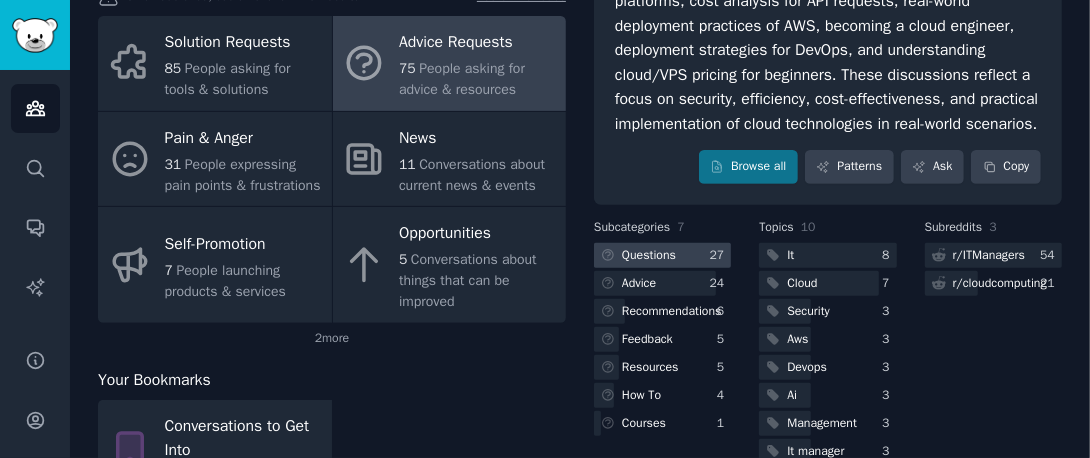 click at bounding box center (662, 255) 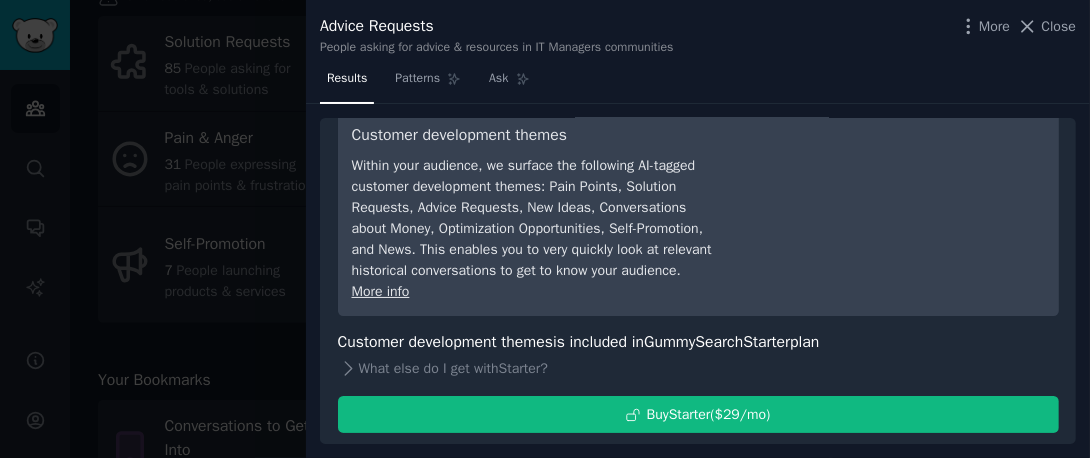 scroll, scrollTop: 0, scrollLeft: 0, axis: both 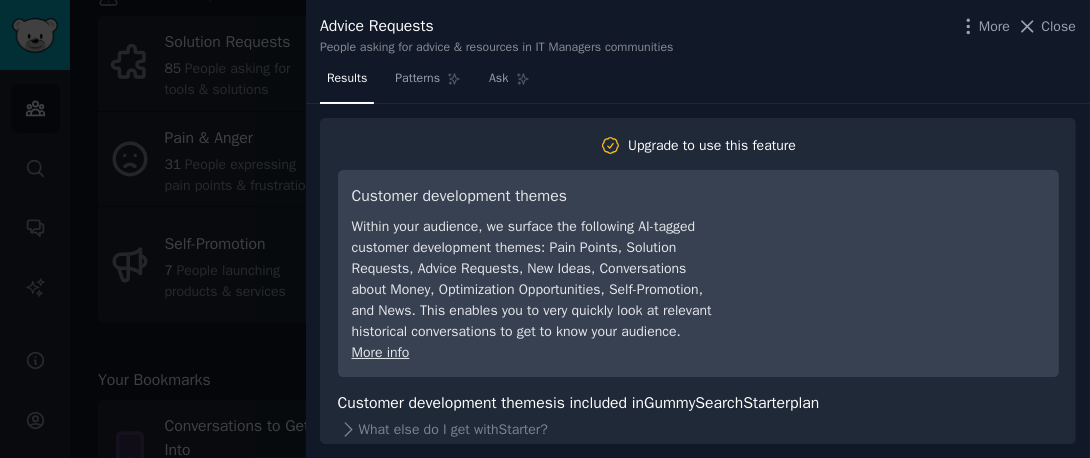 click at bounding box center (545, 229) 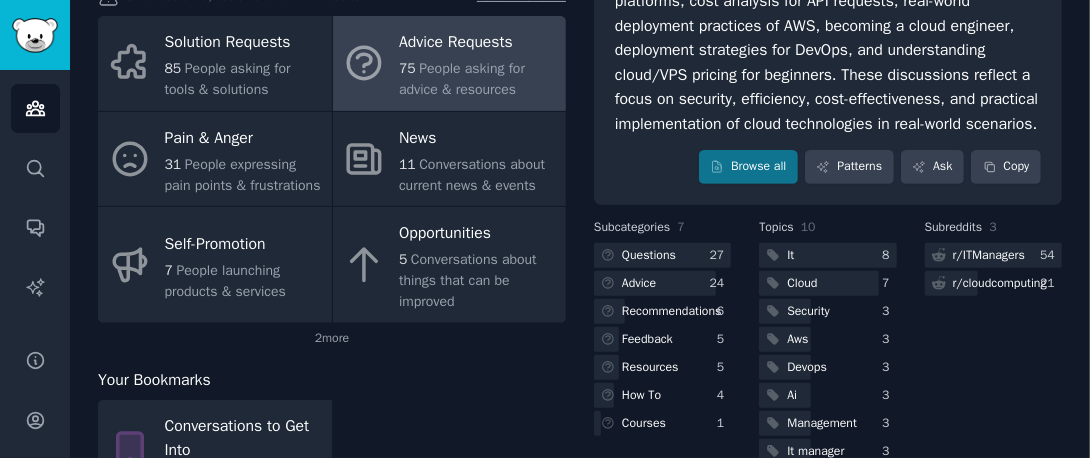 click on "Subreddits 3  r/ ITManagers 54  r/ cloudcomputing 21" at bounding box center [993, 371] 